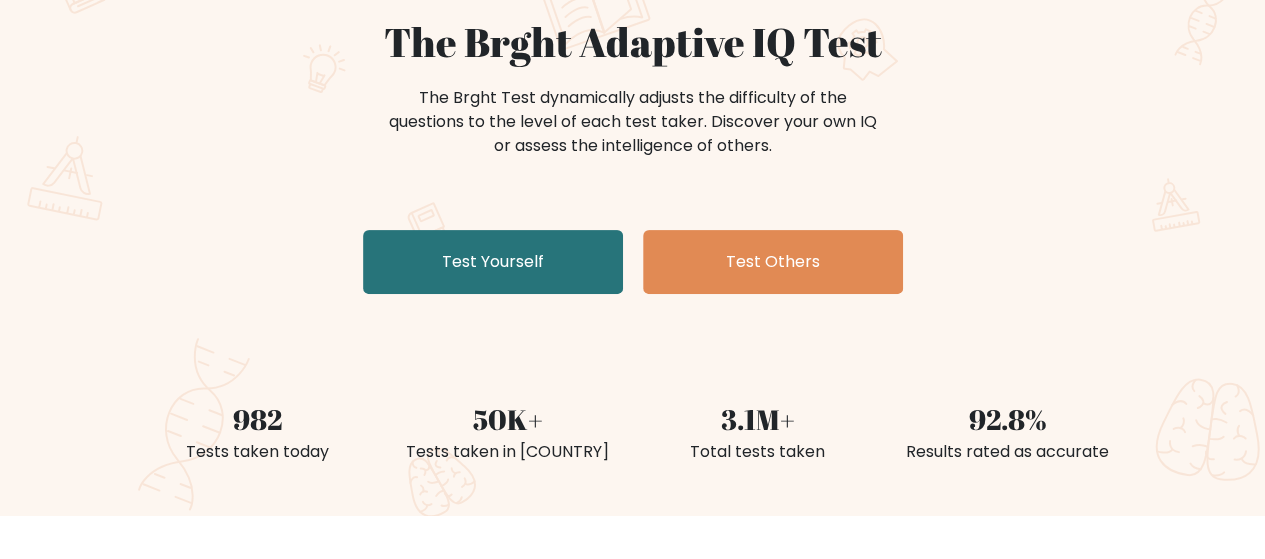 scroll, scrollTop: 200, scrollLeft: 0, axis: vertical 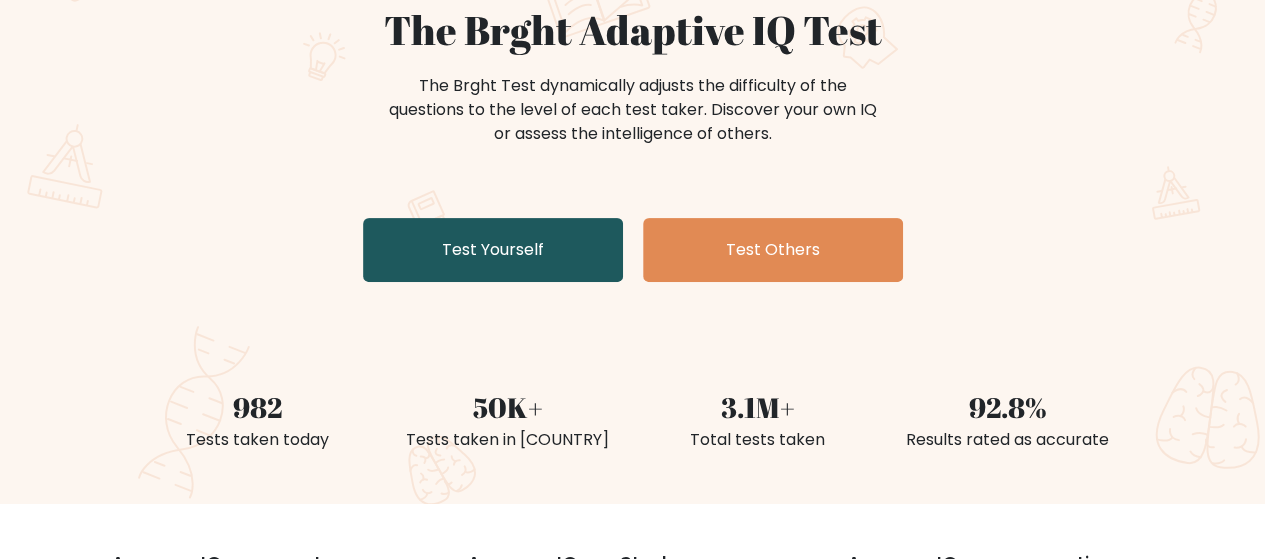 click on "Test Yourself" at bounding box center (493, 250) 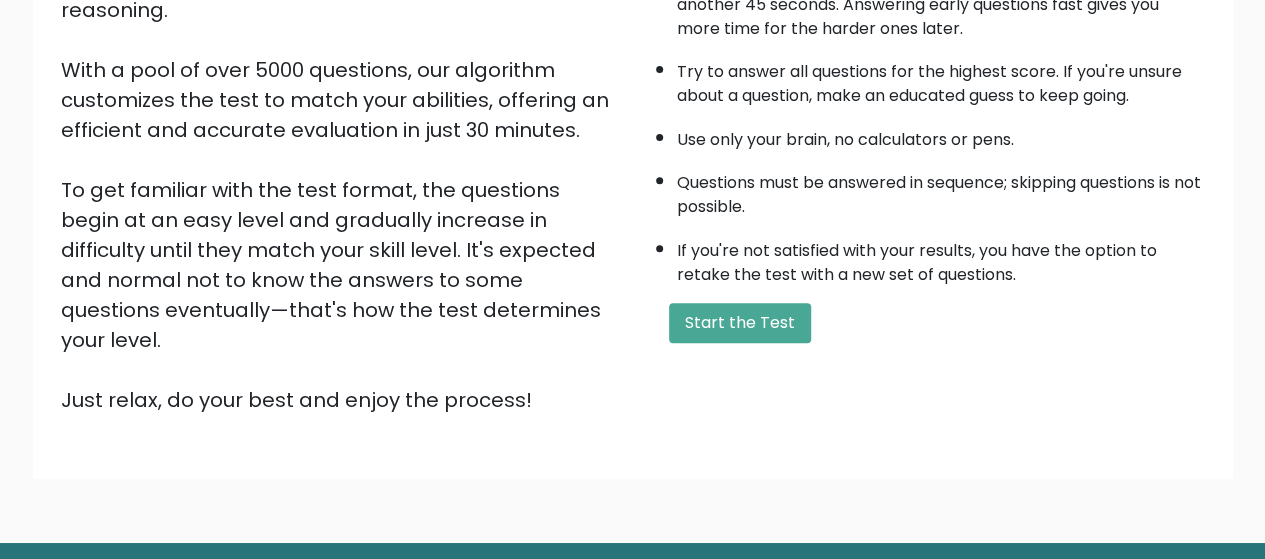 scroll, scrollTop: 356, scrollLeft: 0, axis: vertical 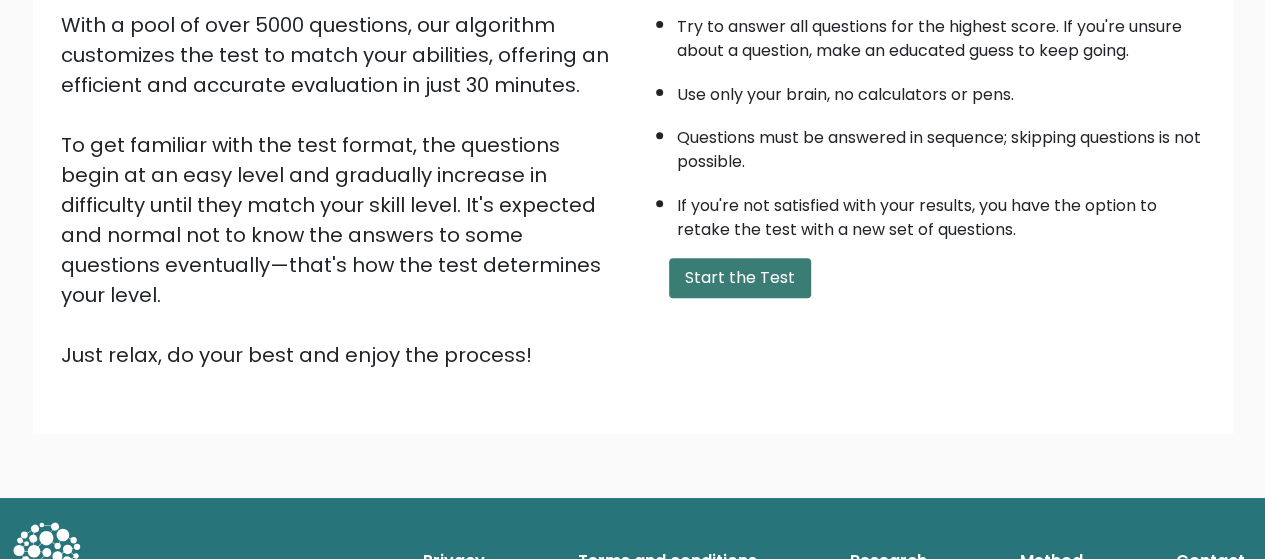 click on "Start the Test" at bounding box center (740, 278) 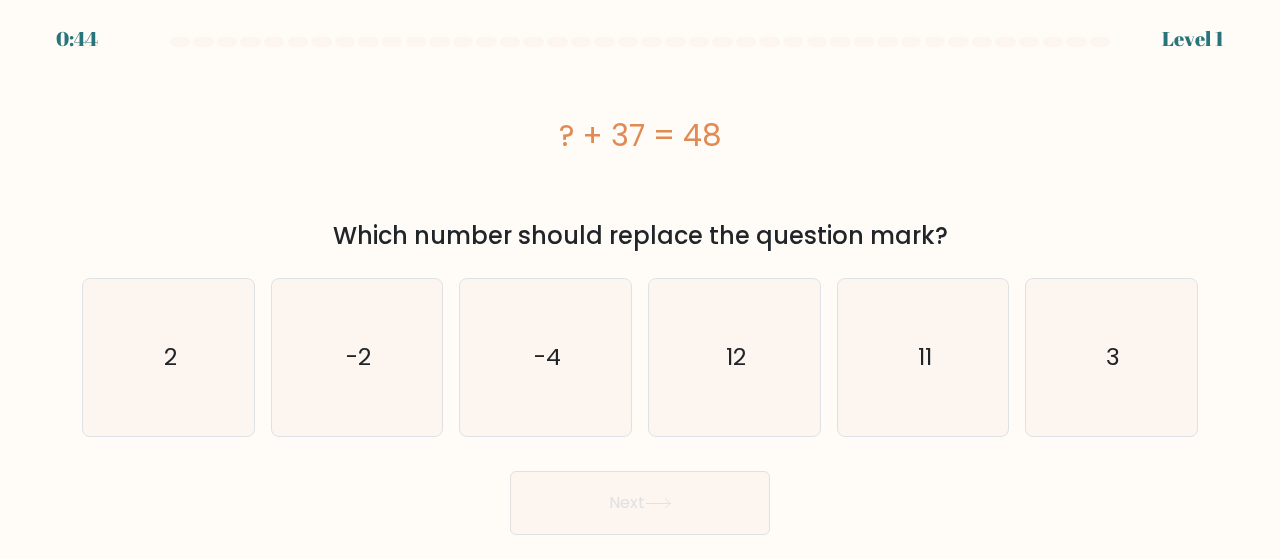 scroll, scrollTop: 0, scrollLeft: 0, axis: both 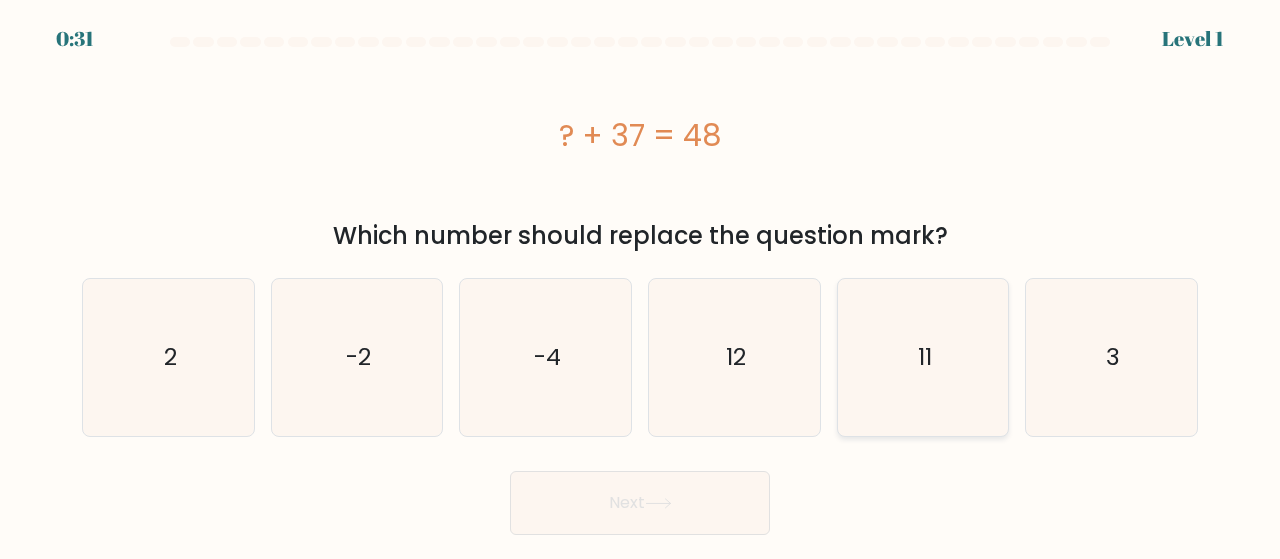 click on "11" 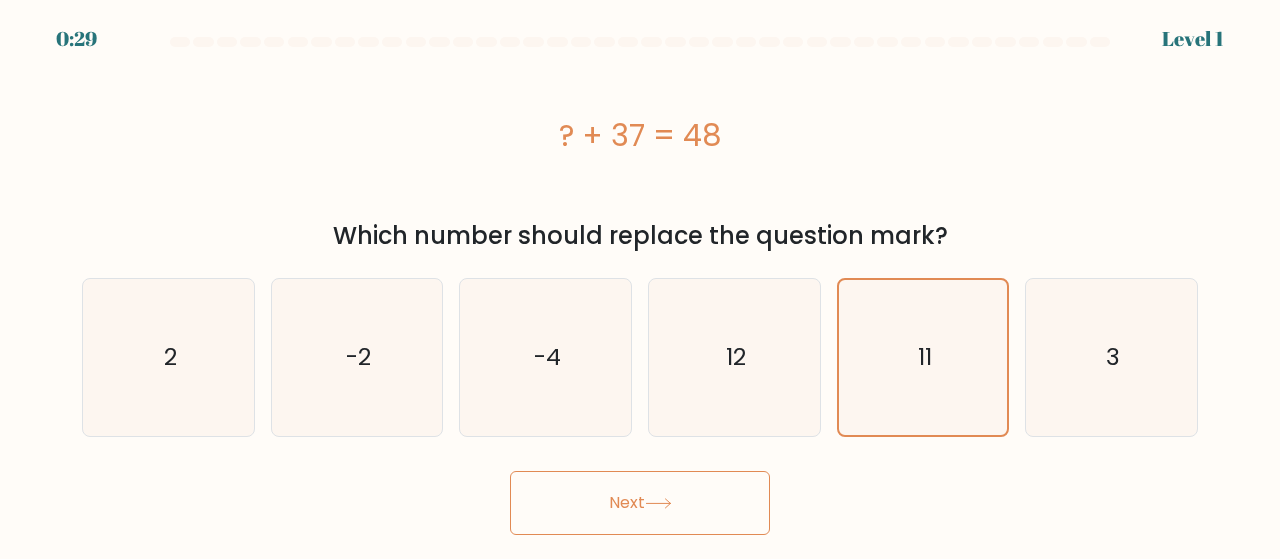 click on "Next" at bounding box center [640, 503] 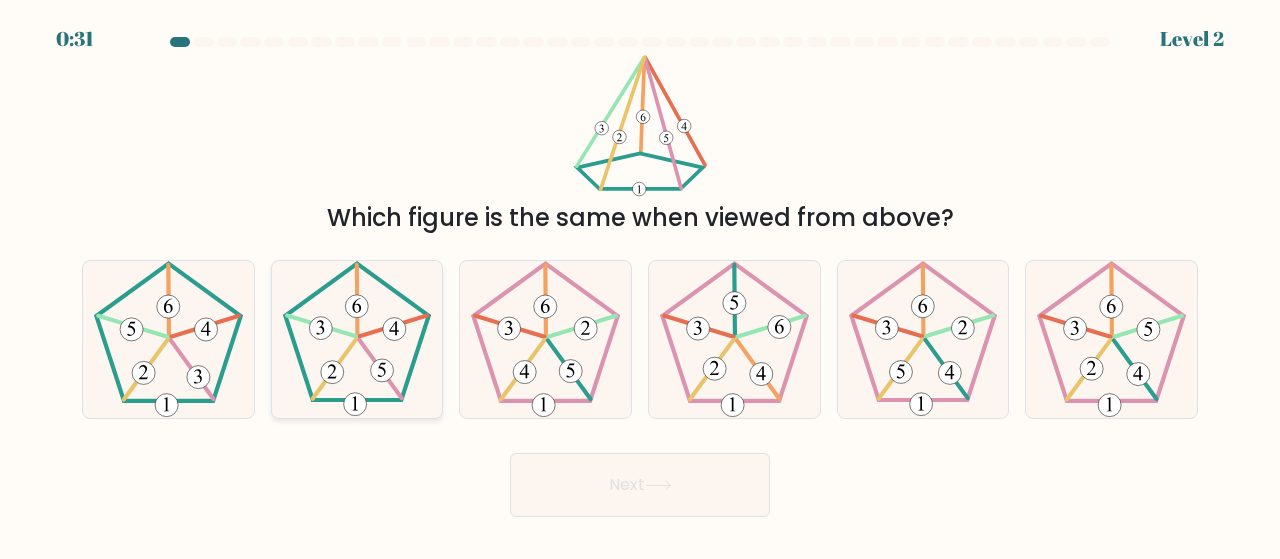 click 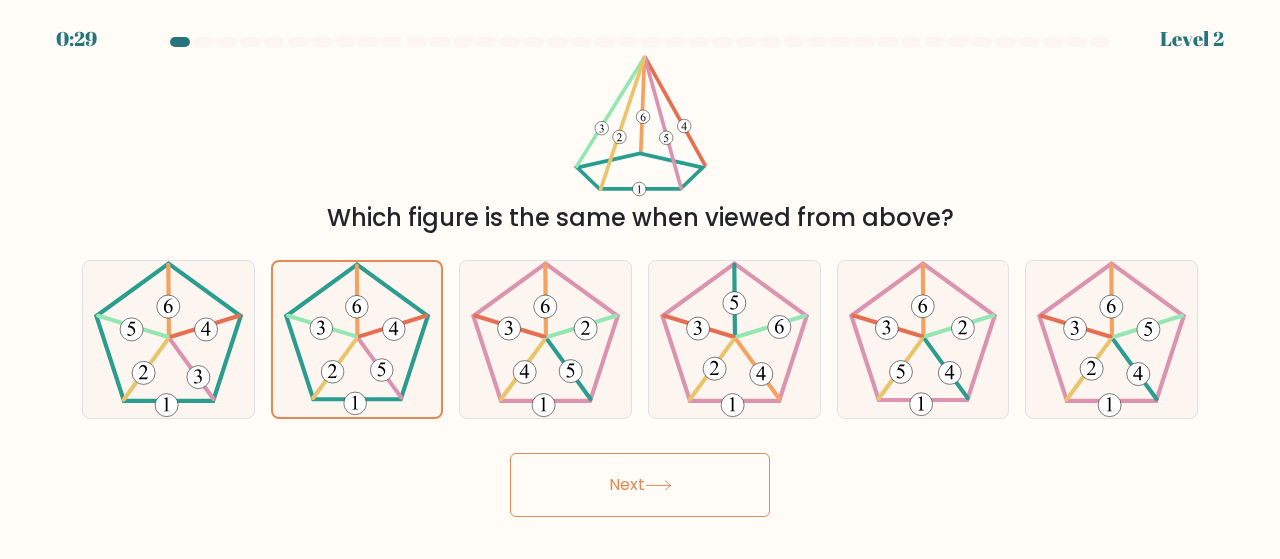 click on "Next" at bounding box center [640, 485] 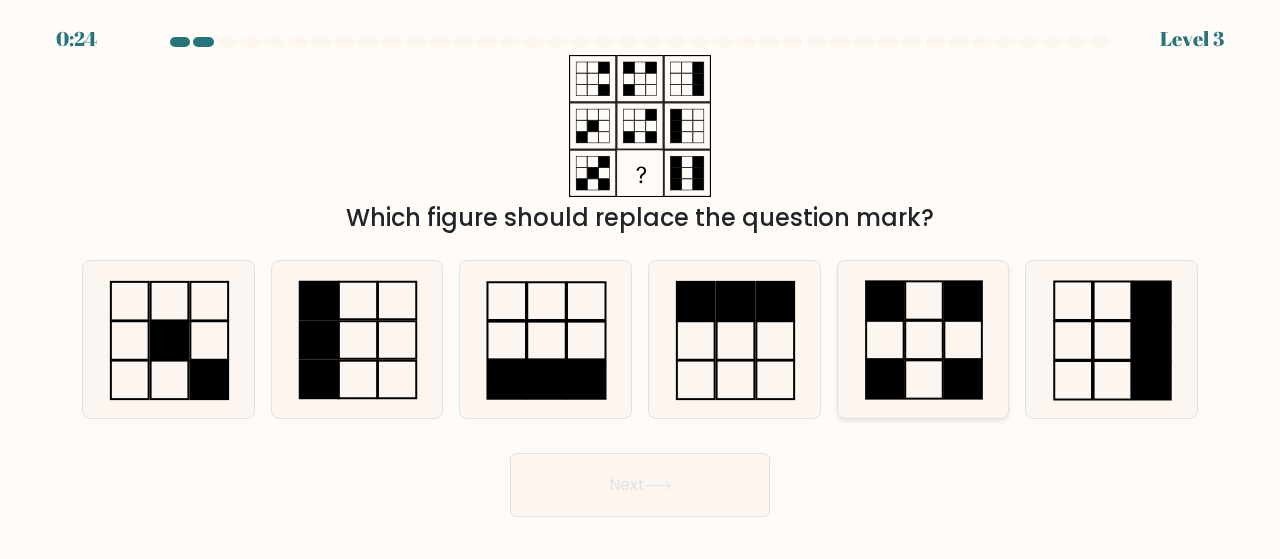 click 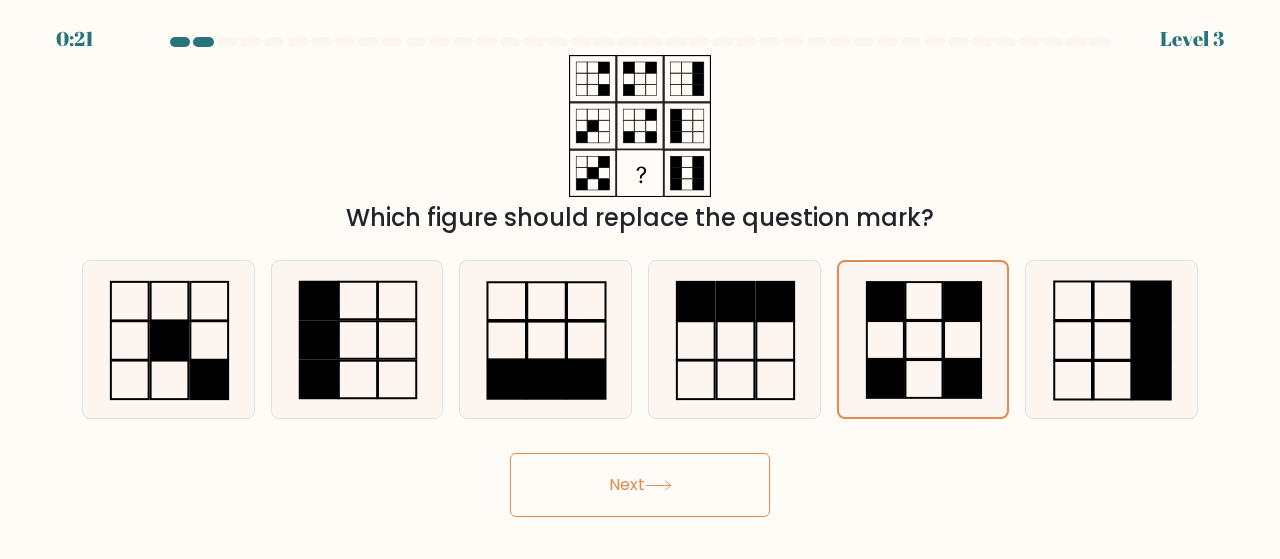 click on "Next" at bounding box center [640, 485] 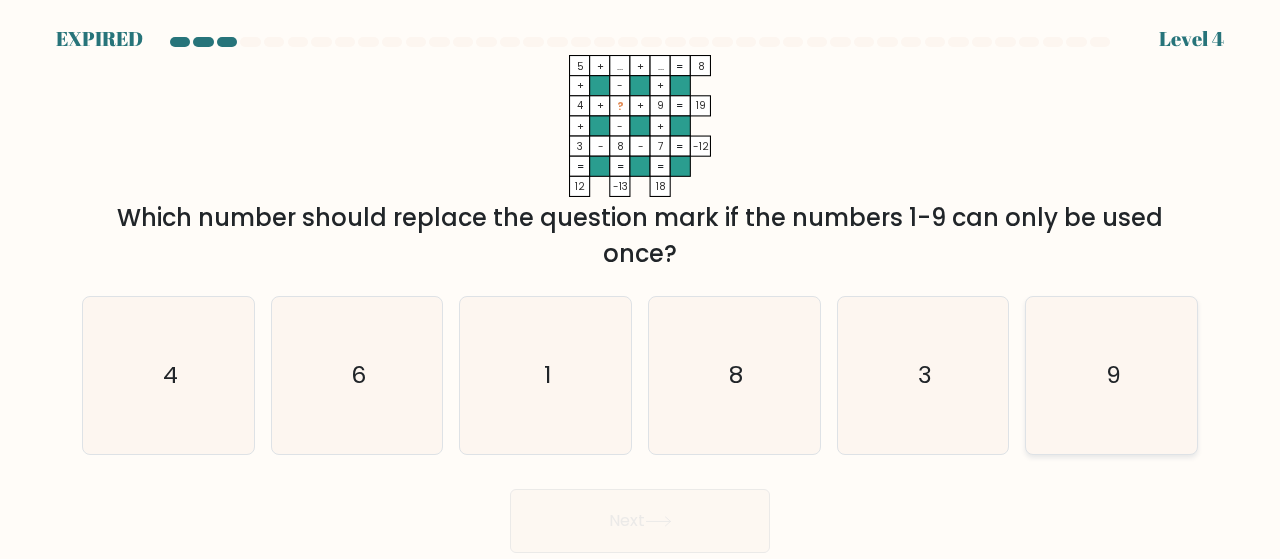 click on "9" 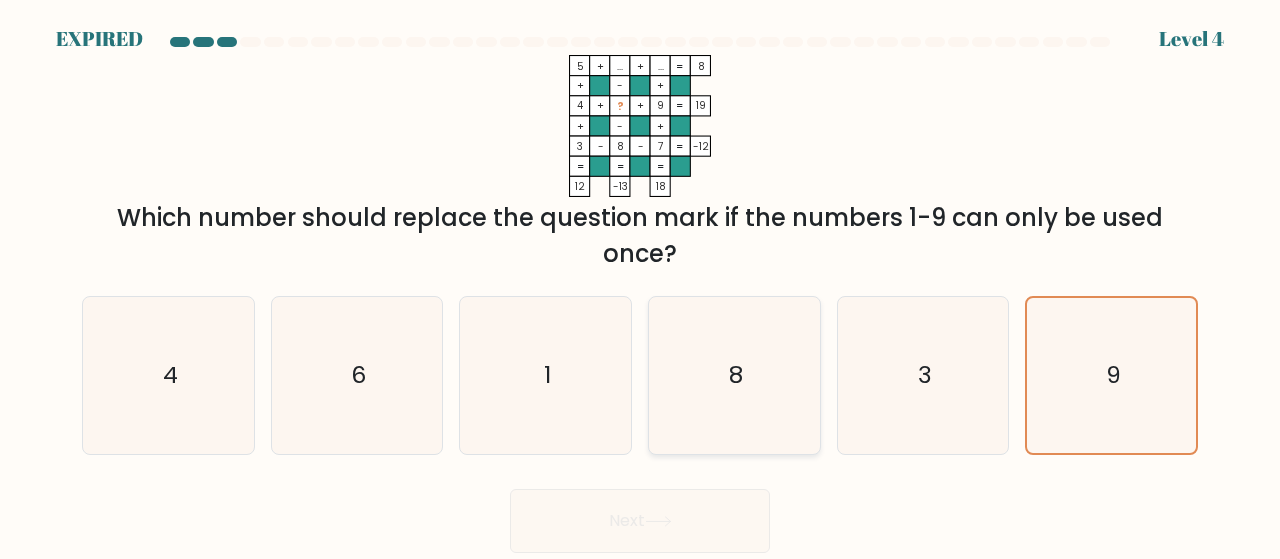 click on "8" 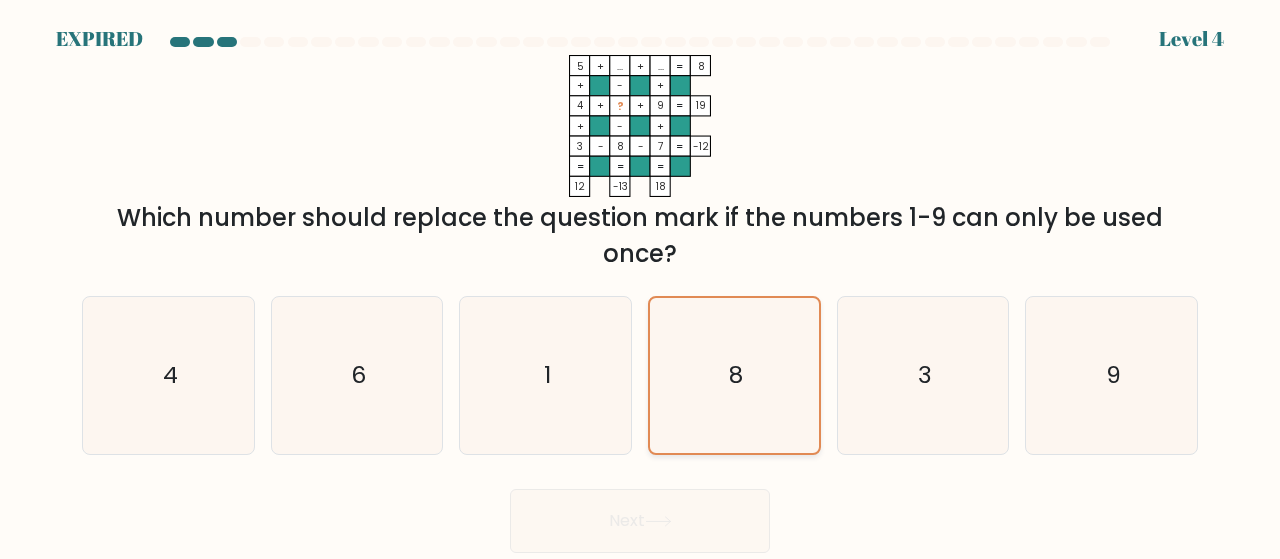 click on "8" 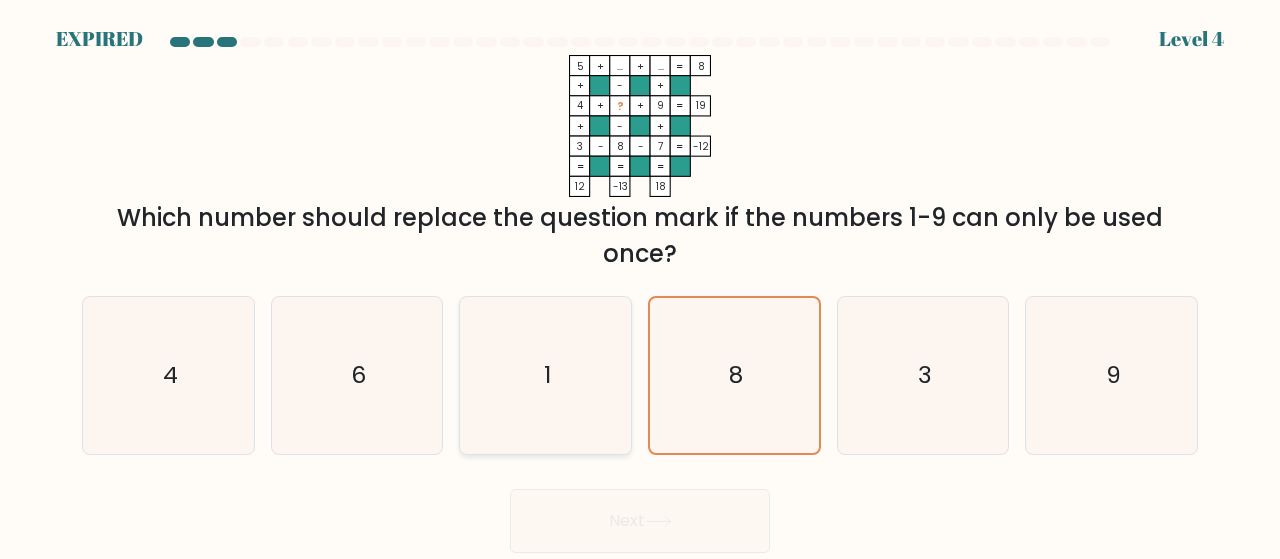 click on "1" 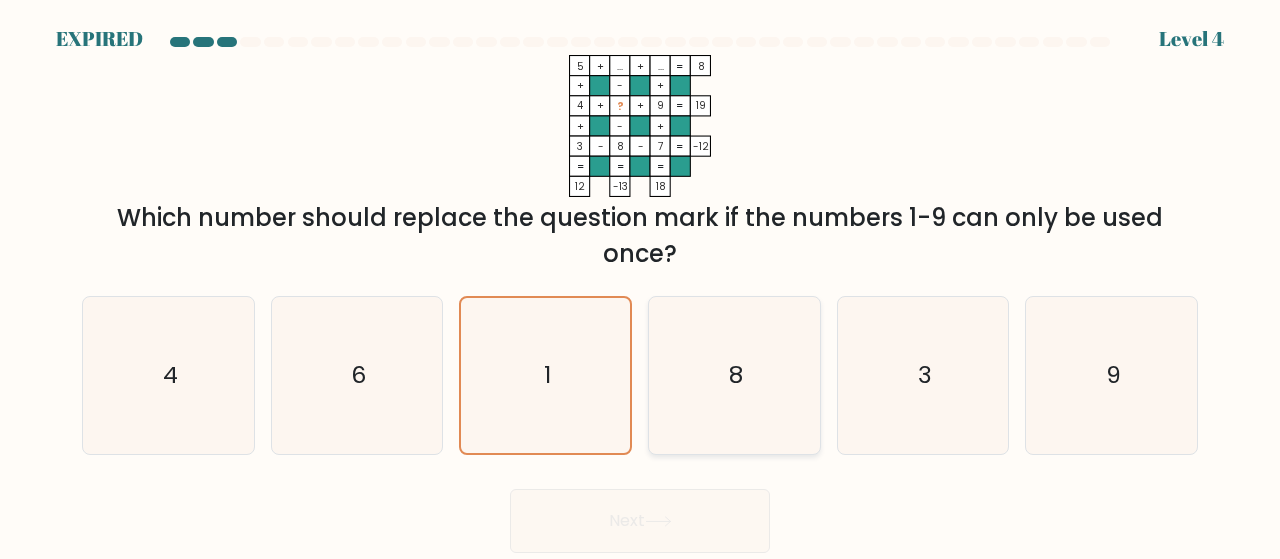 click on "8" 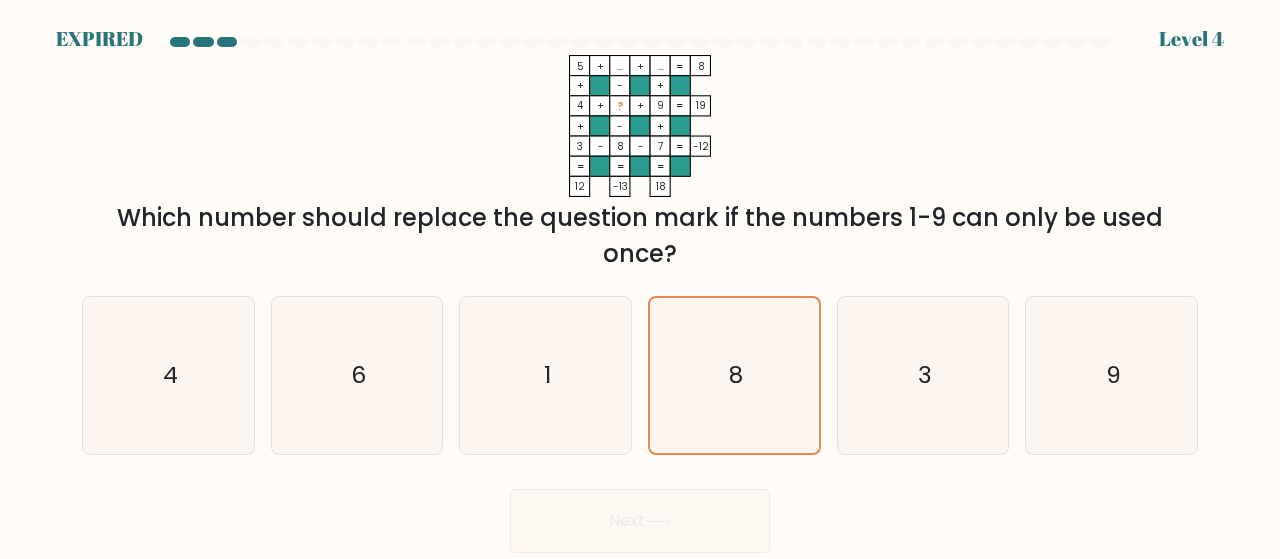 click on "Next" at bounding box center [640, 516] 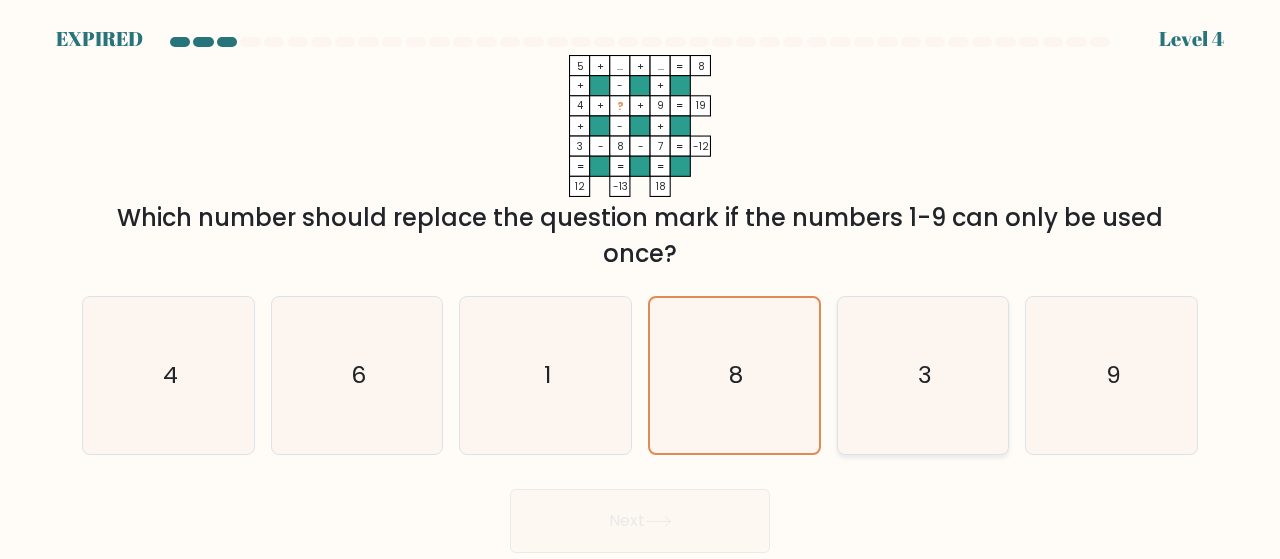 click on "3" 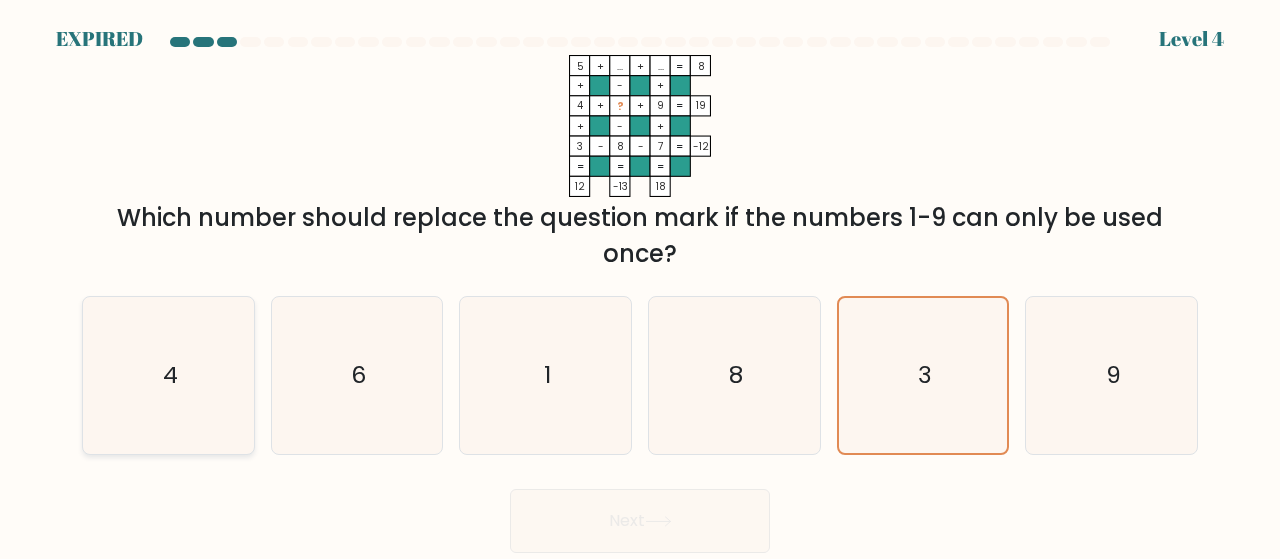 click on "4" at bounding box center [168, 375] 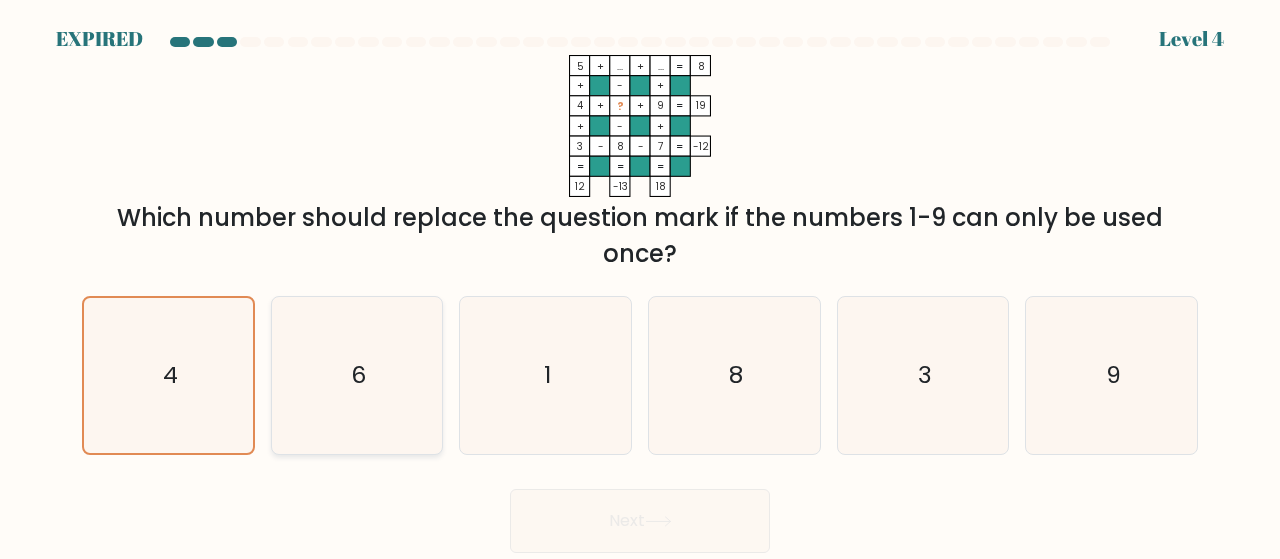 click on "6" 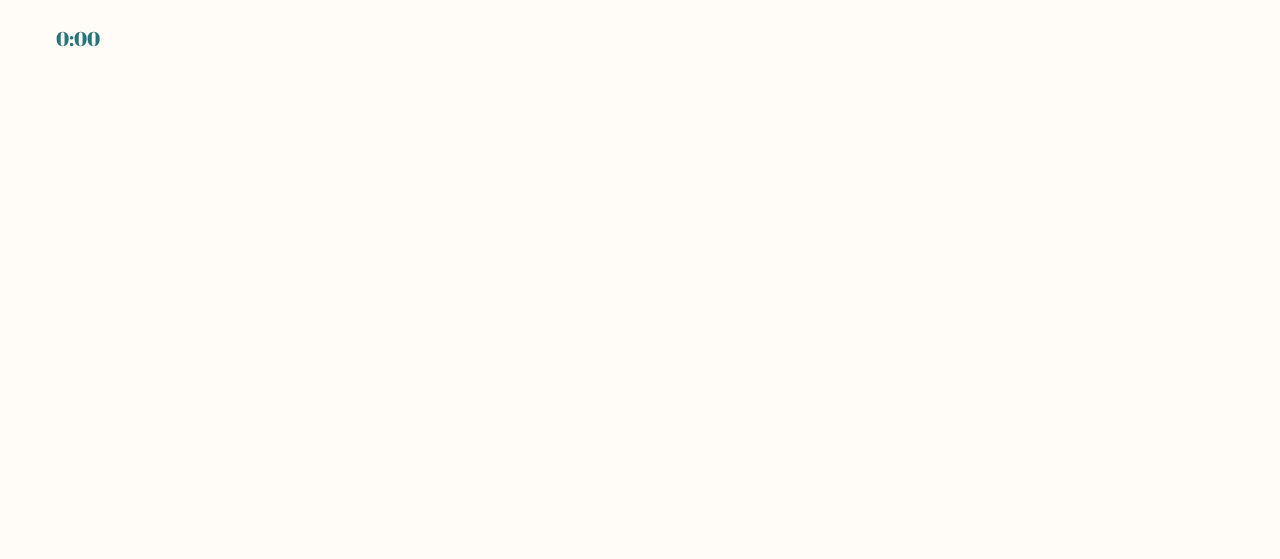 scroll, scrollTop: 0, scrollLeft: 0, axis: both 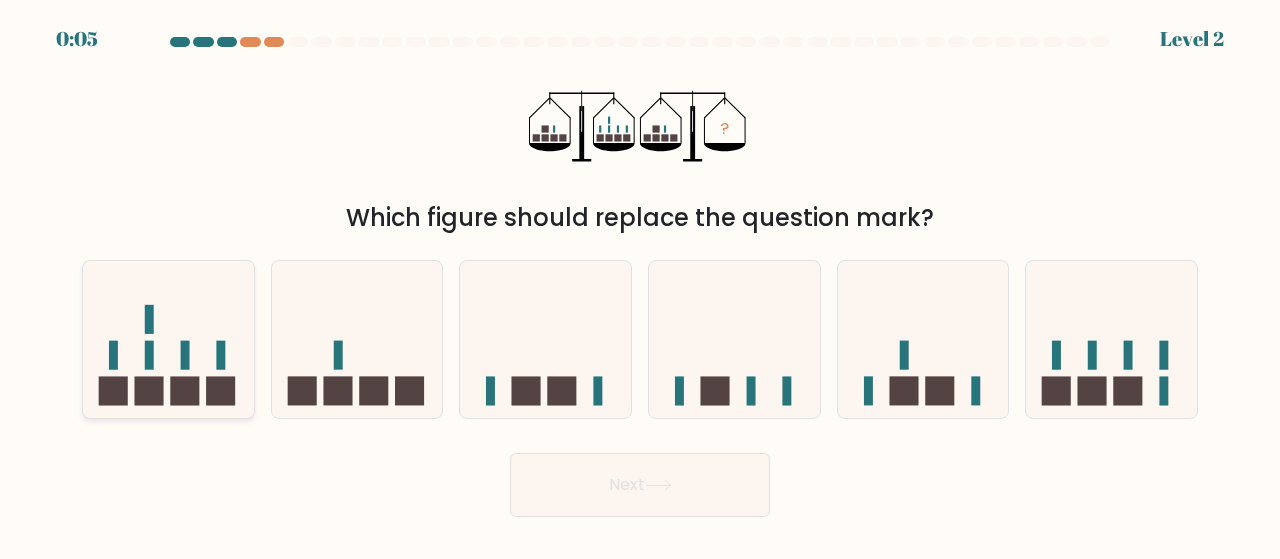click 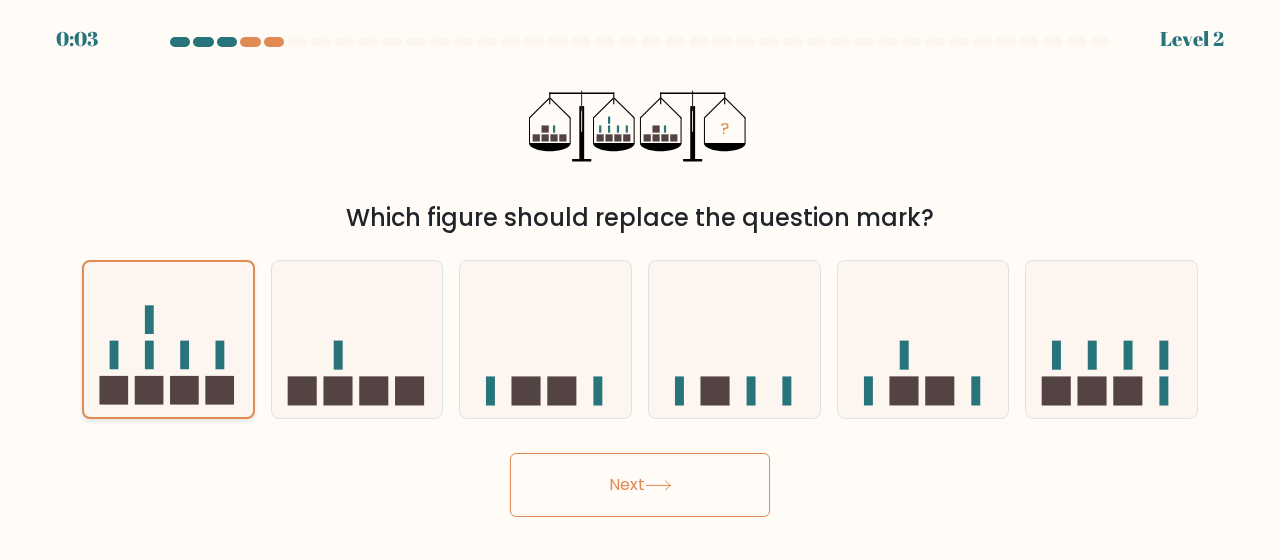 click 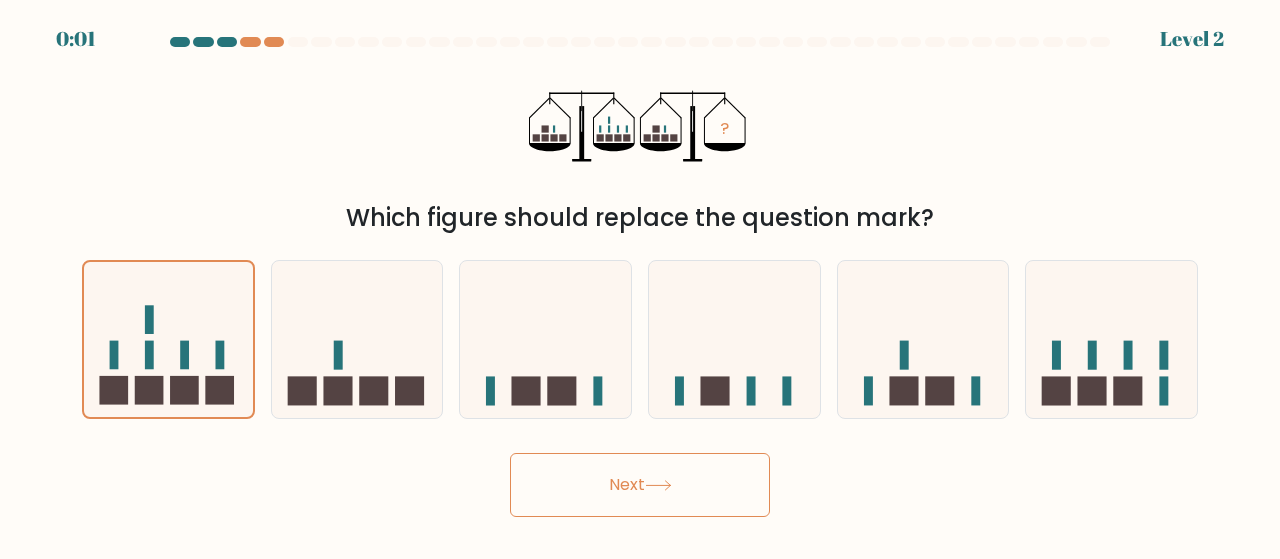 click on "Next" at bounding box center [640, 485] 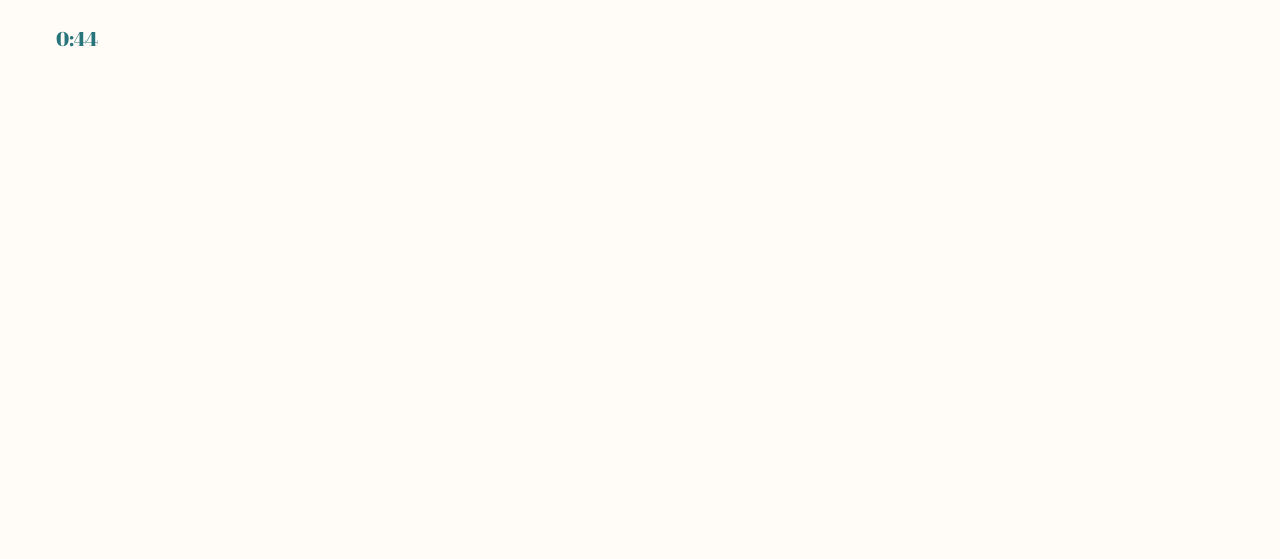 scroll, scrollTop: 0, scrollLeft: 0, axis: both 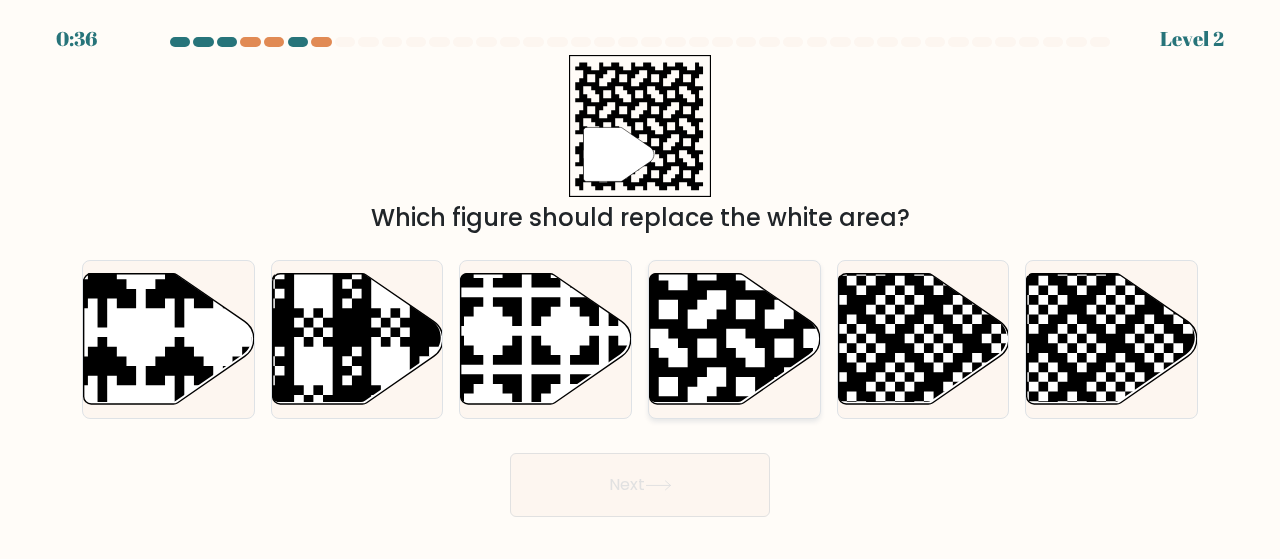 click 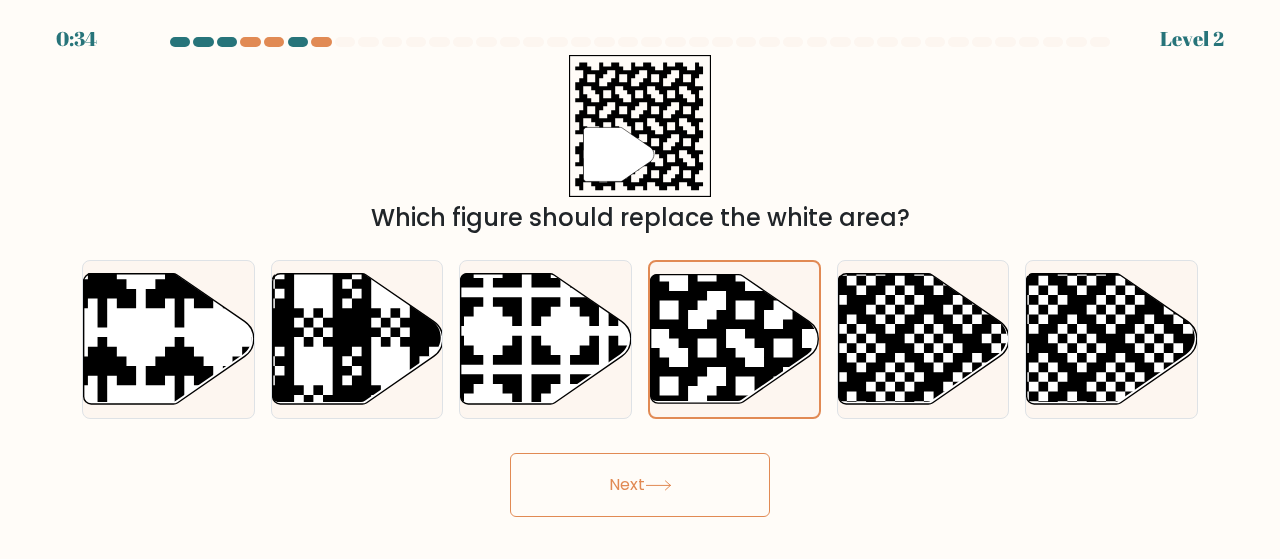 click on "Next" at bounding box center [640, 485] 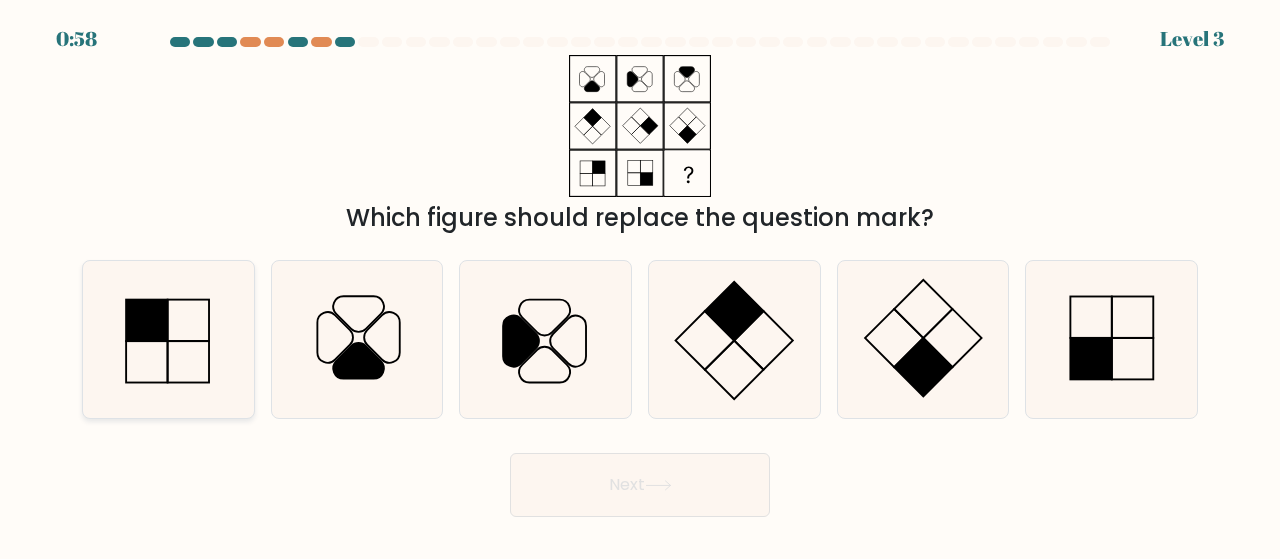 click 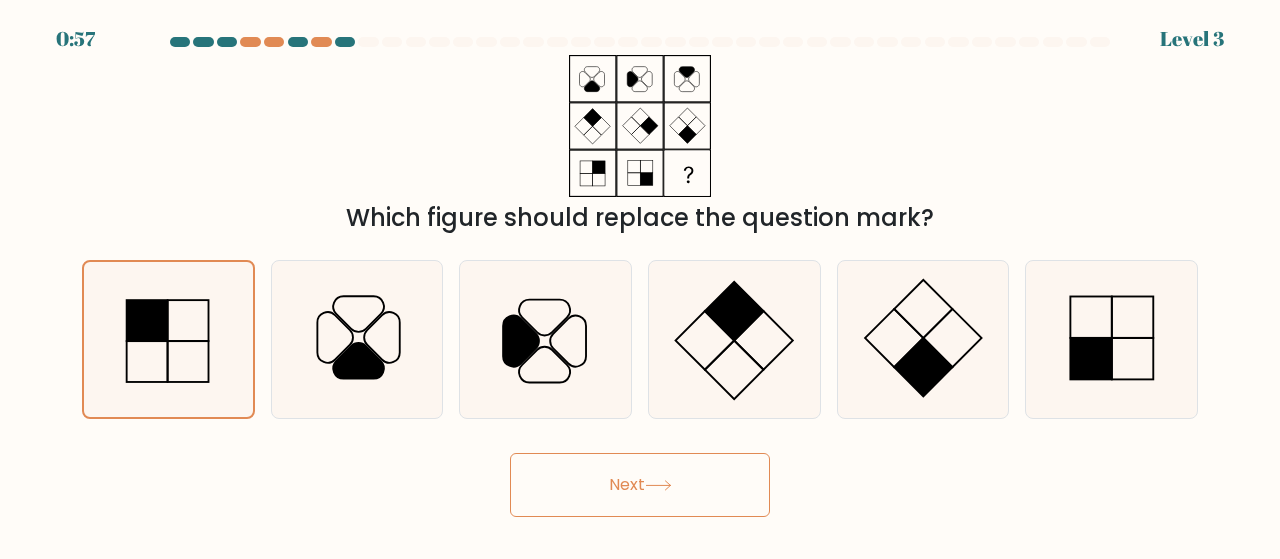 click on "0:57
Level 3" at bounding box center (640, 279) 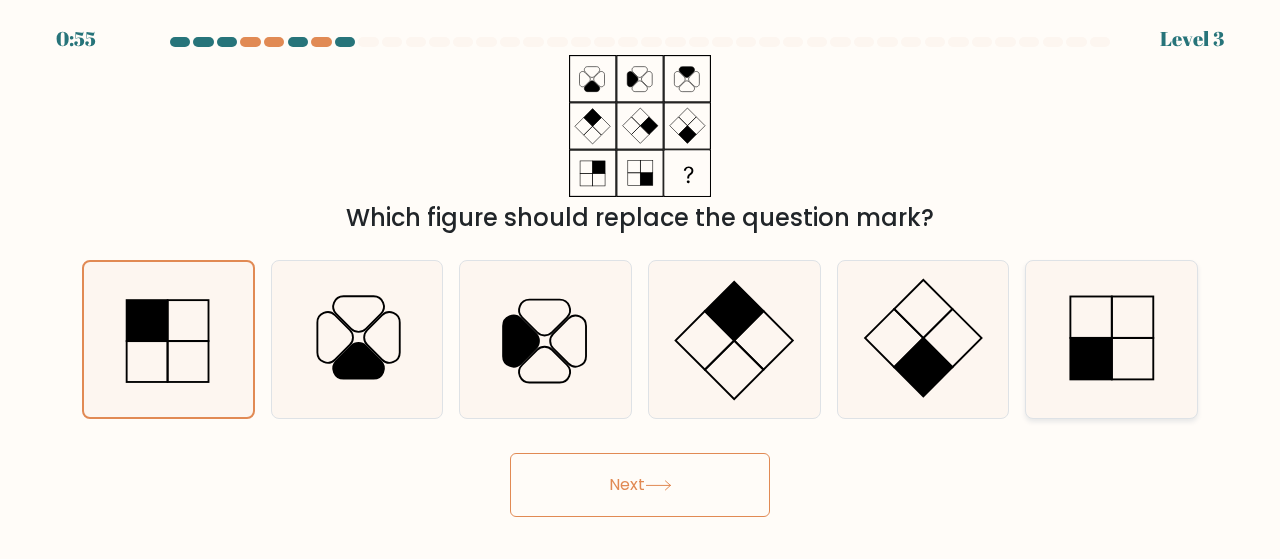click 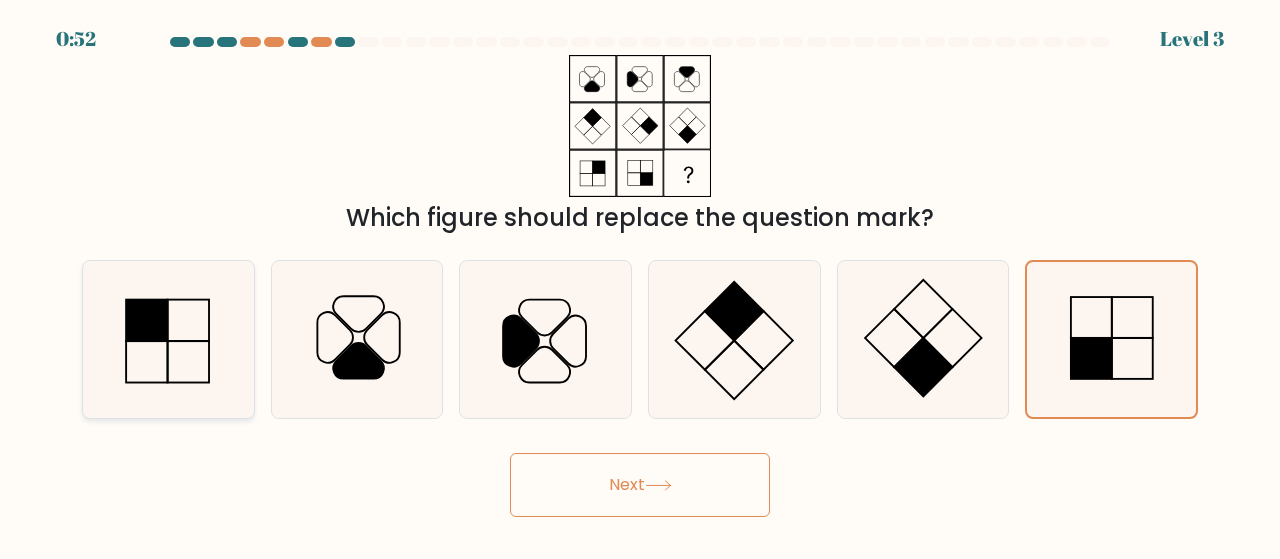click 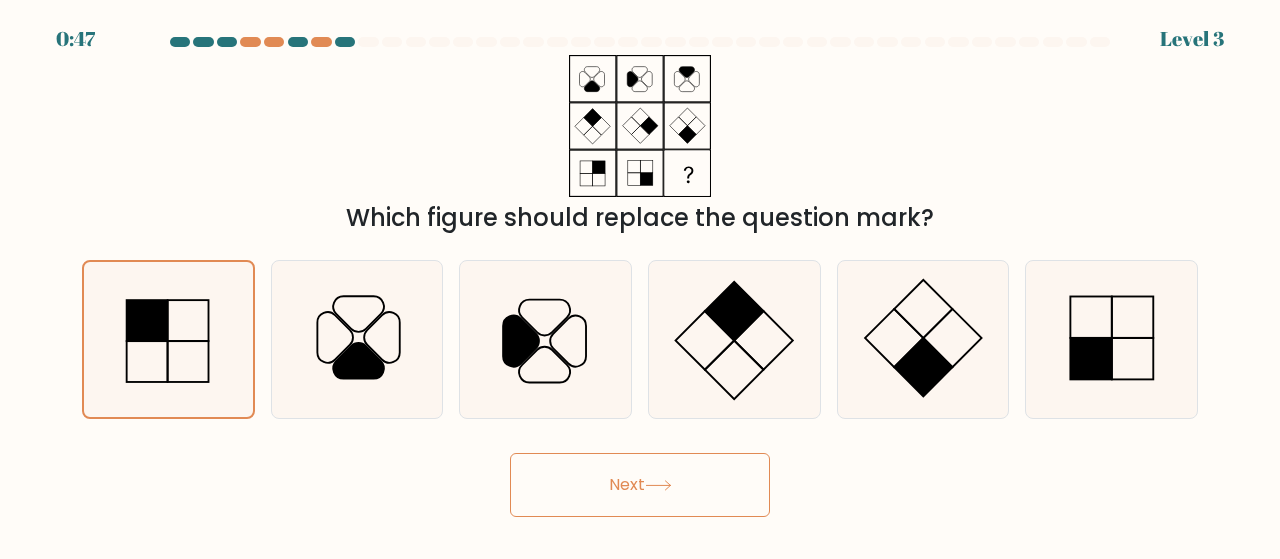 click on "Next" at bounding box center [640, 485] 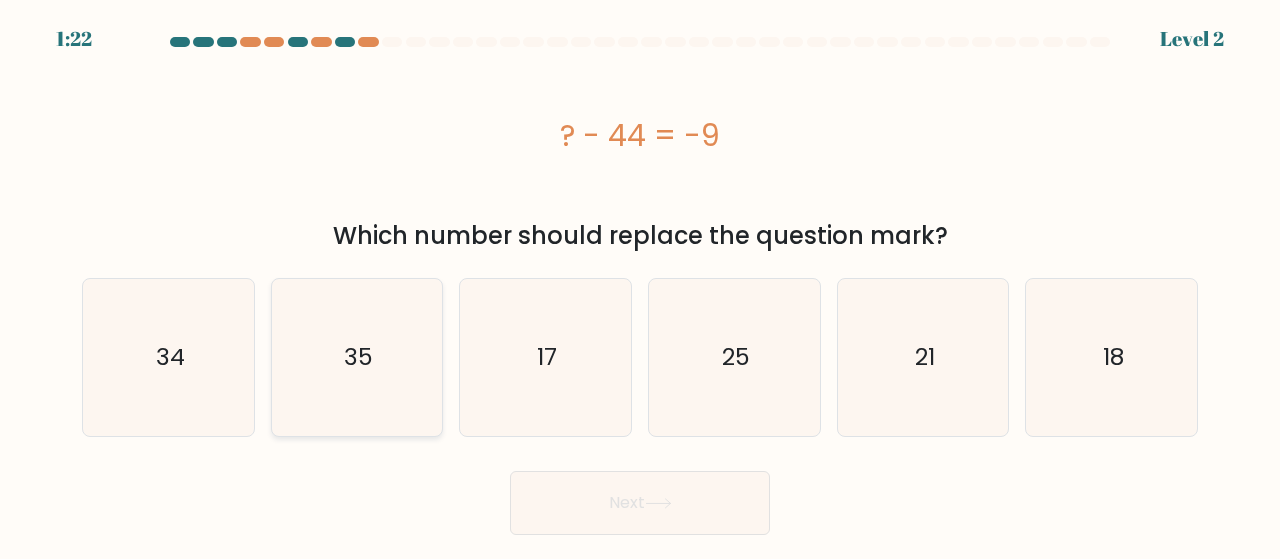 click on "35" 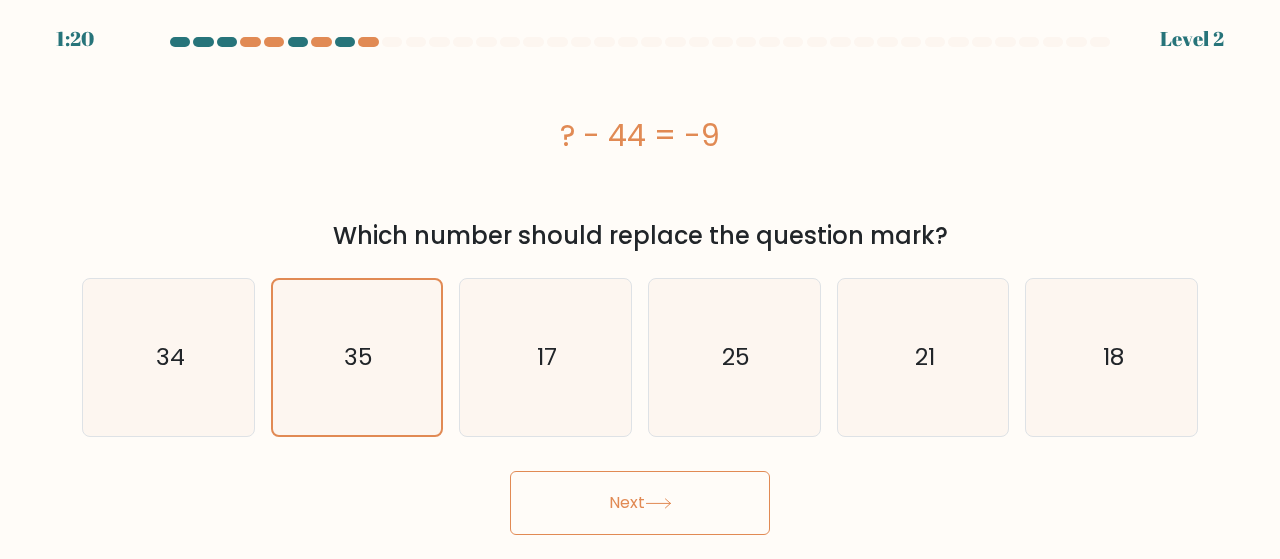 click on "Next" at bounding box center (640, 503) 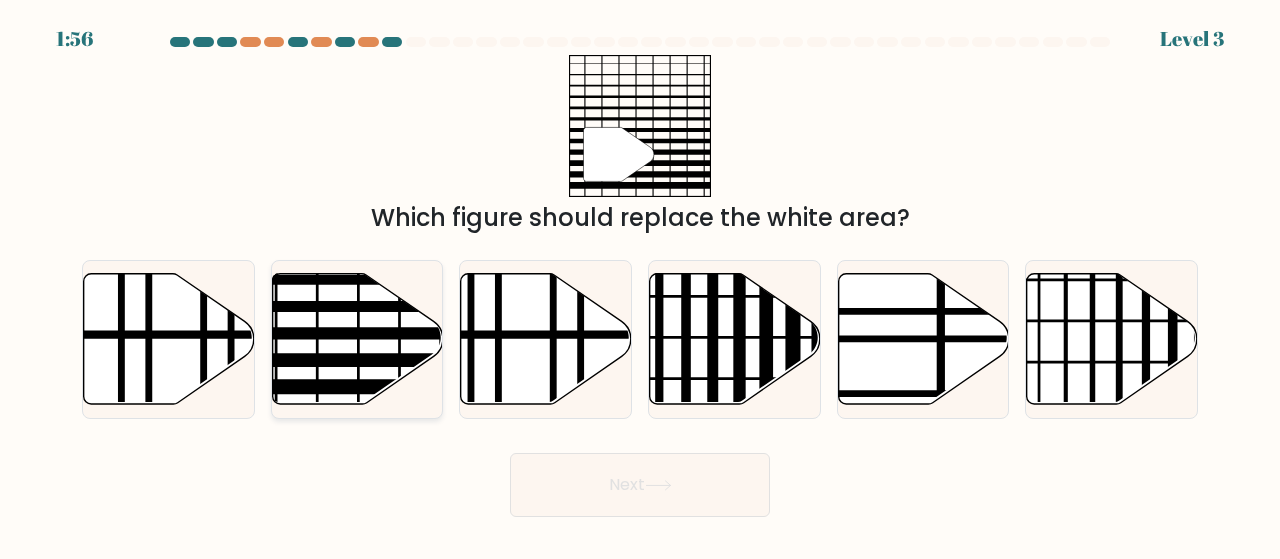 click 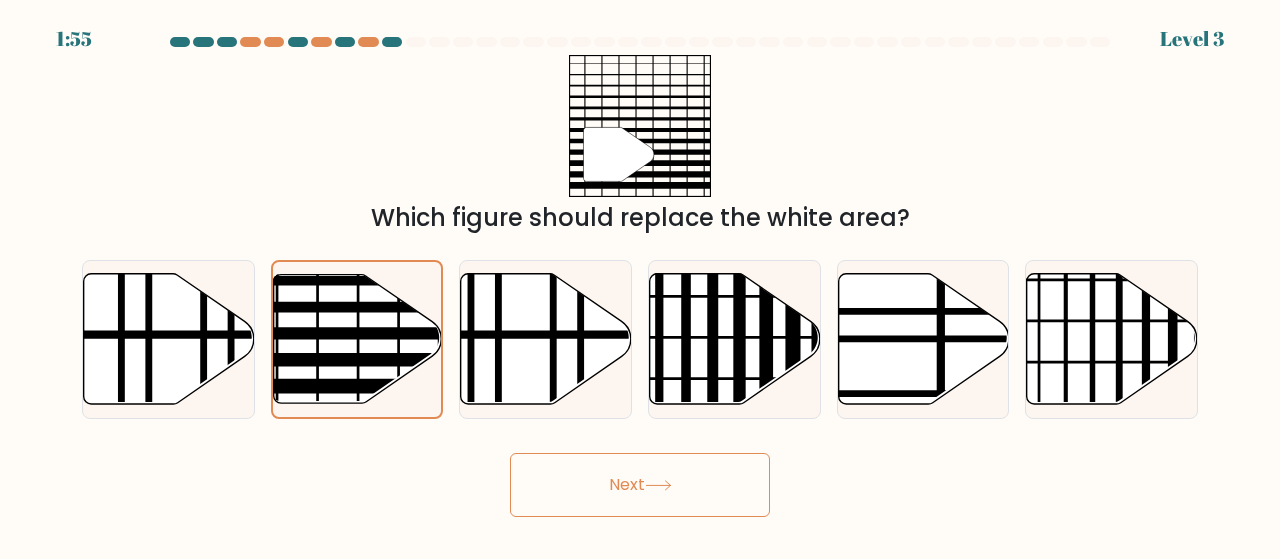 click on "Next" at bounding box center (640, 485) 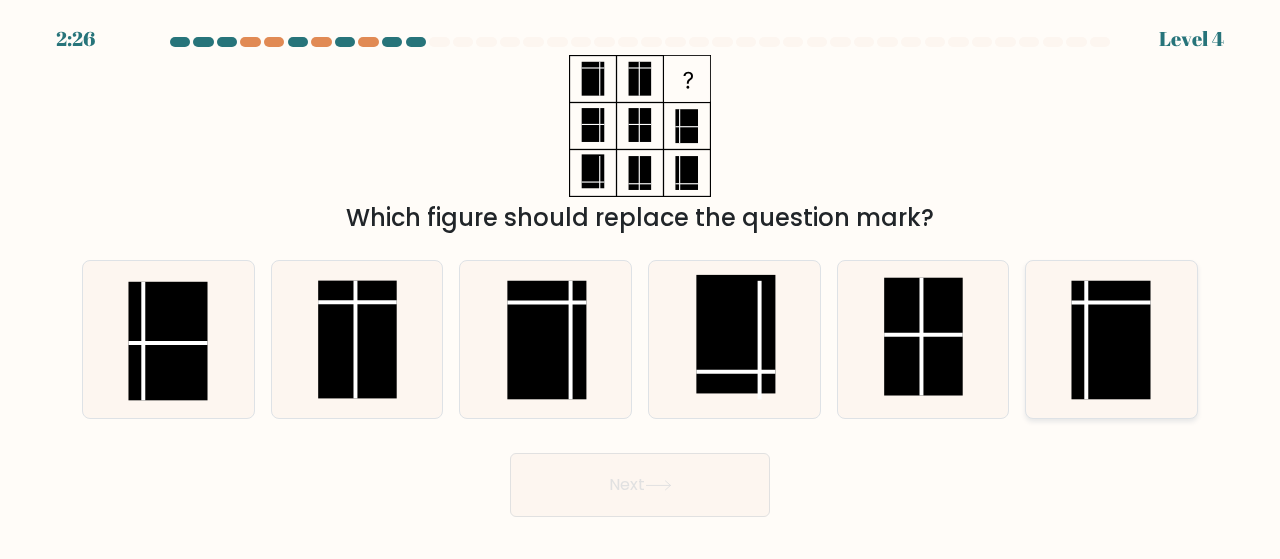click 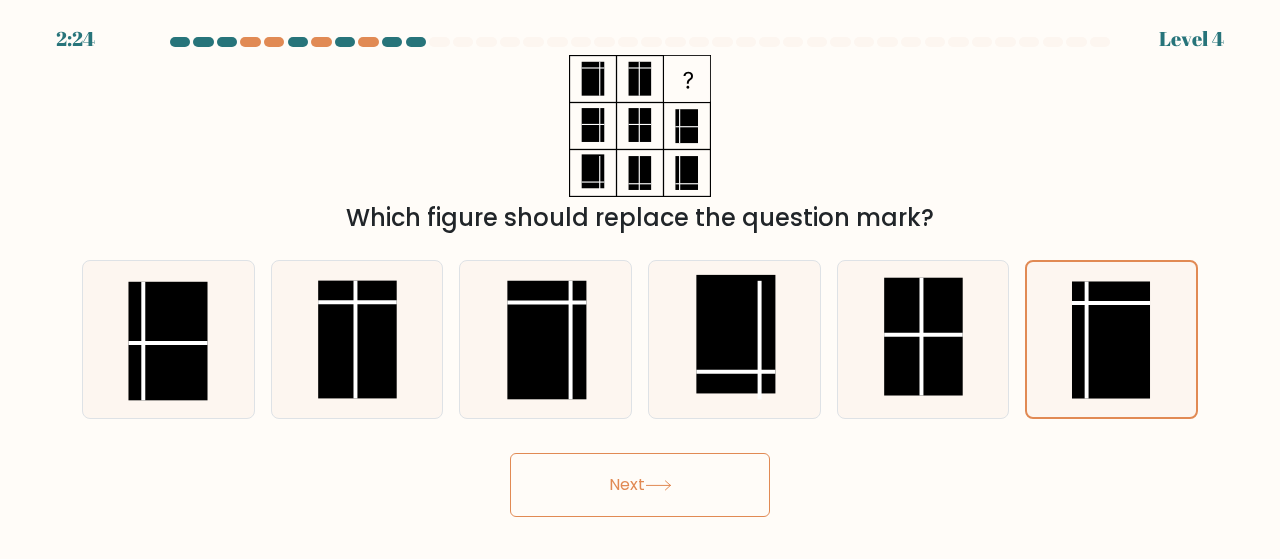 click on "Next" at bounding box center (640, 485) 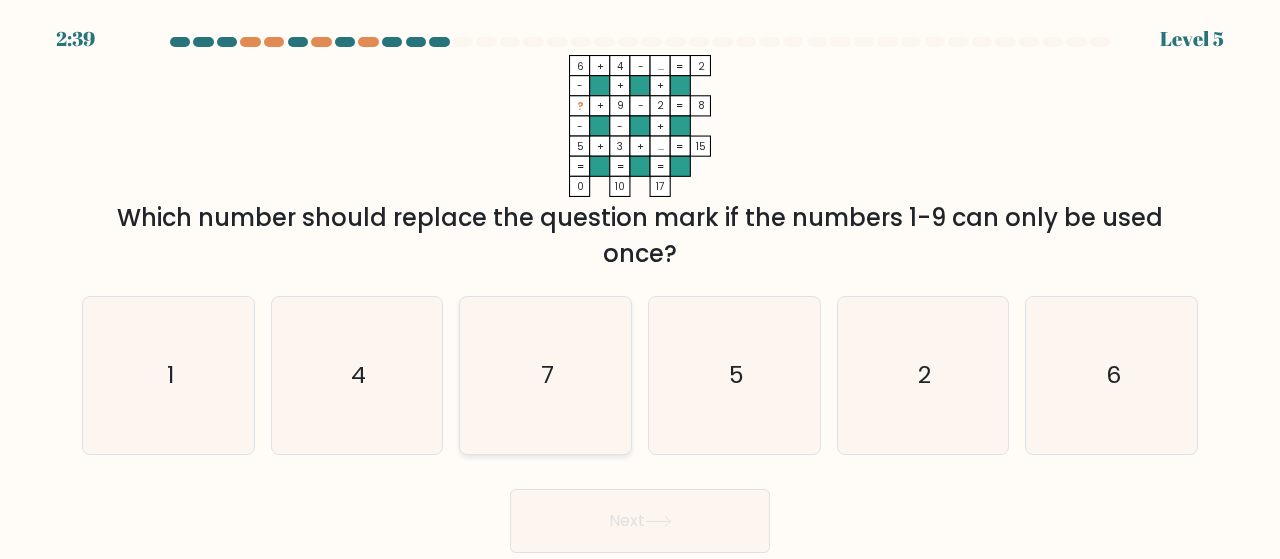 click on "7" 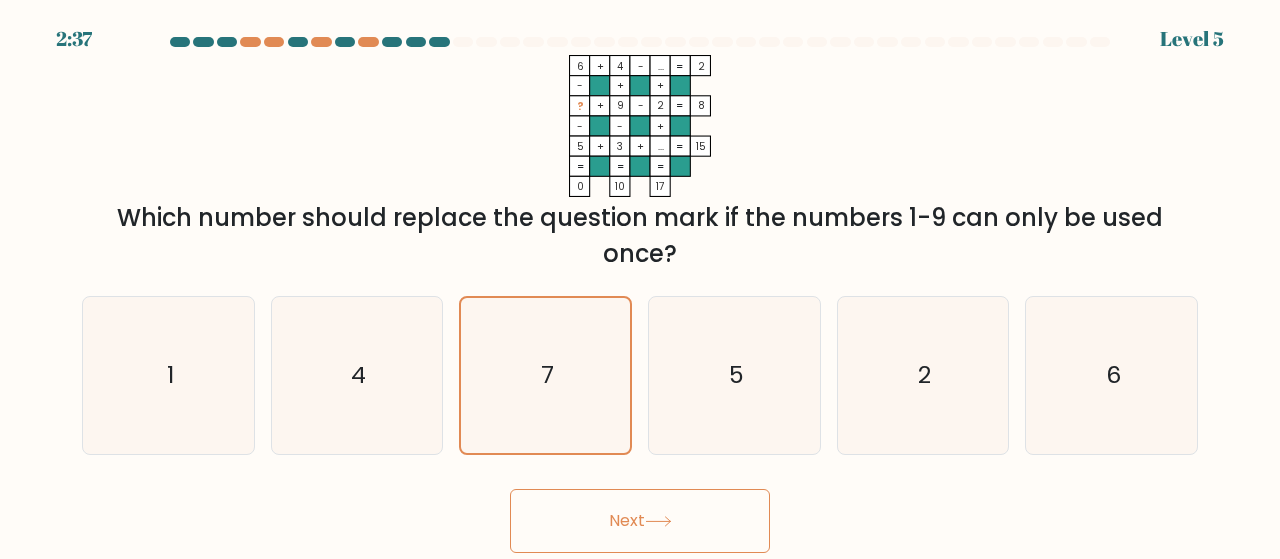 click on "Next" at bounding box center (640, 521) 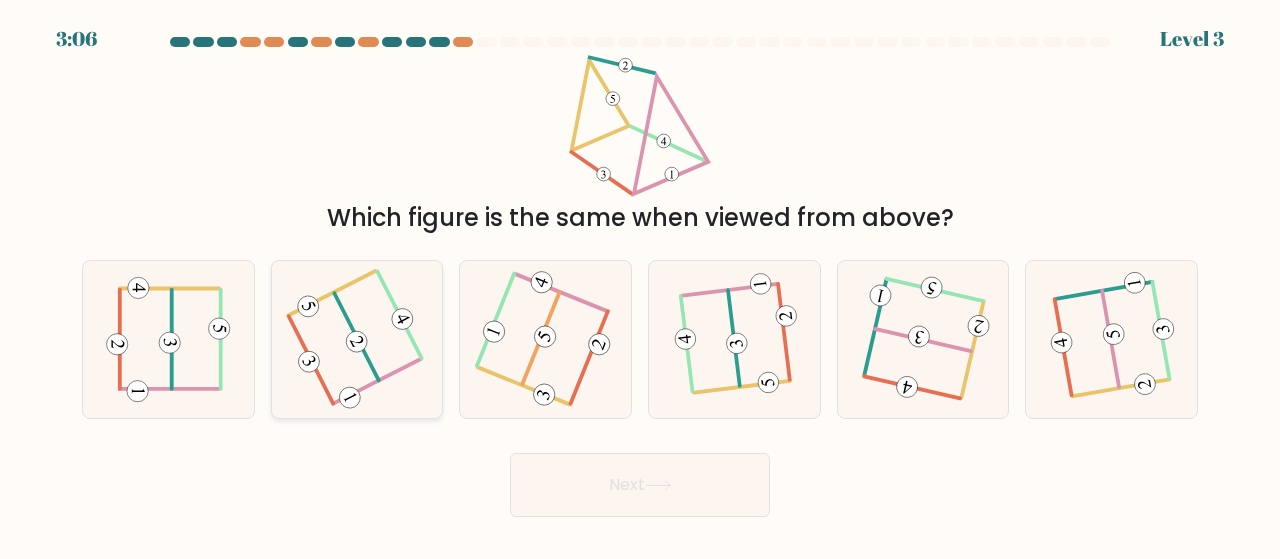 click 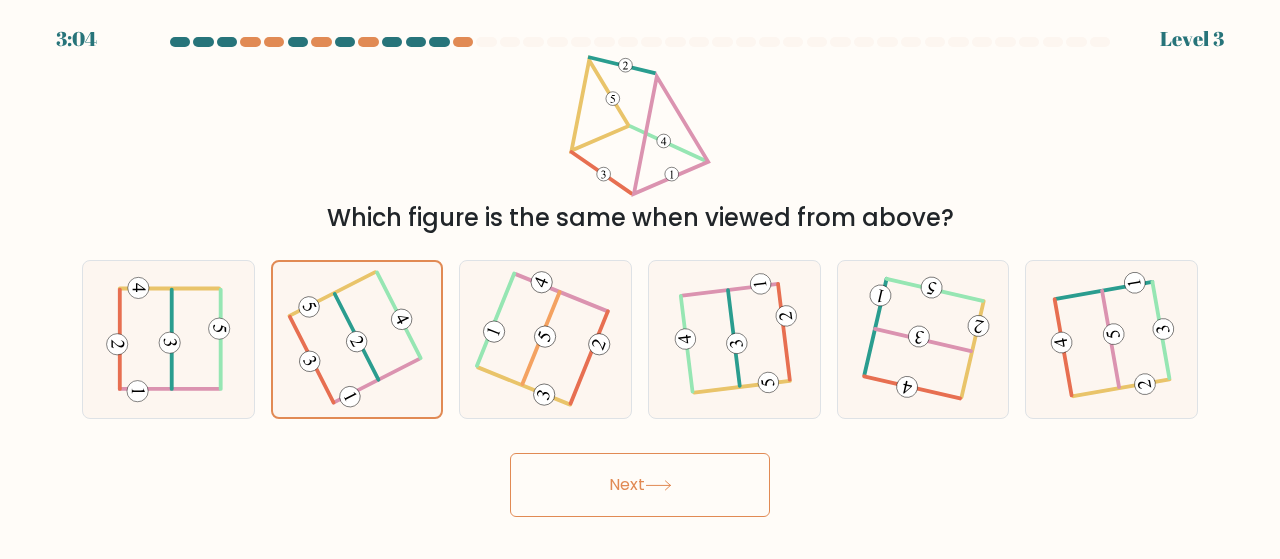 click on "Next" at bounding box center (640, 485) 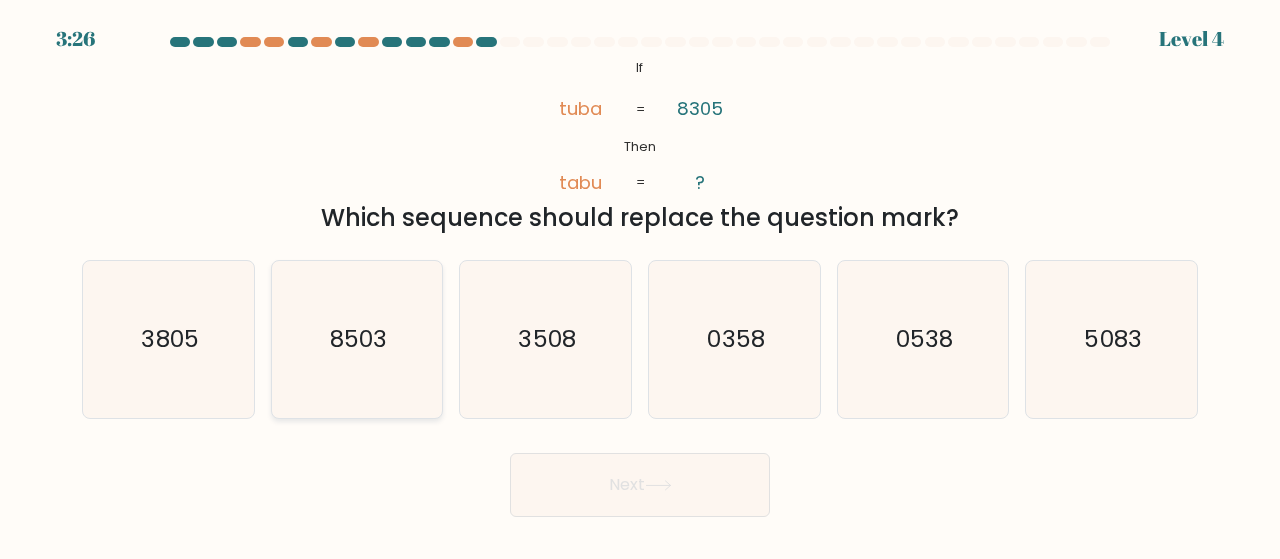 click on "8503" 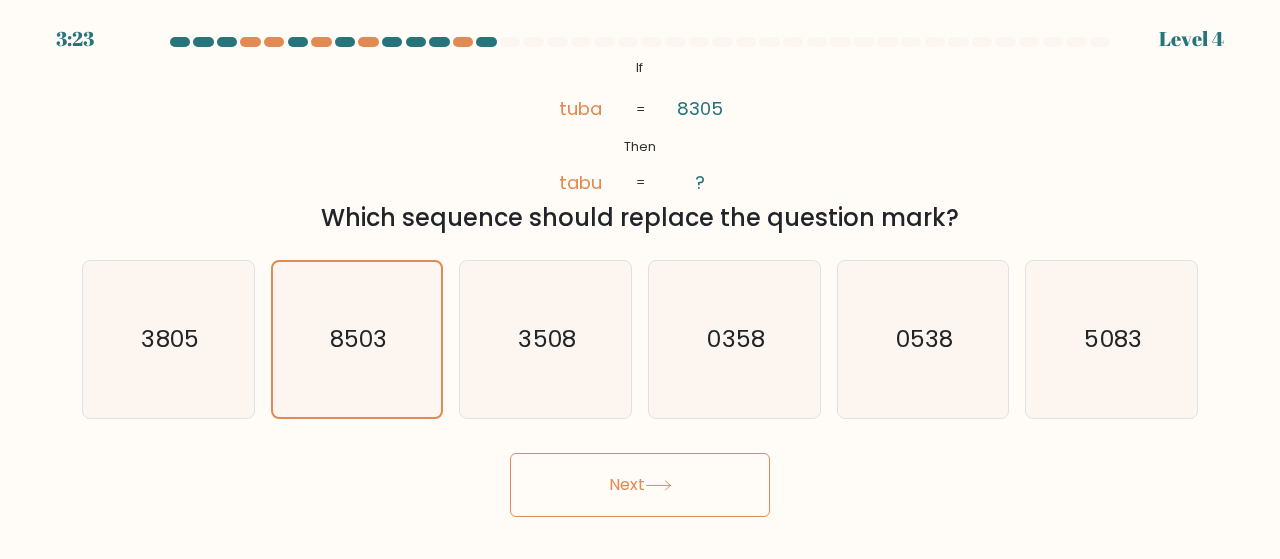 click on "Next" at bounding box center (640, 485) 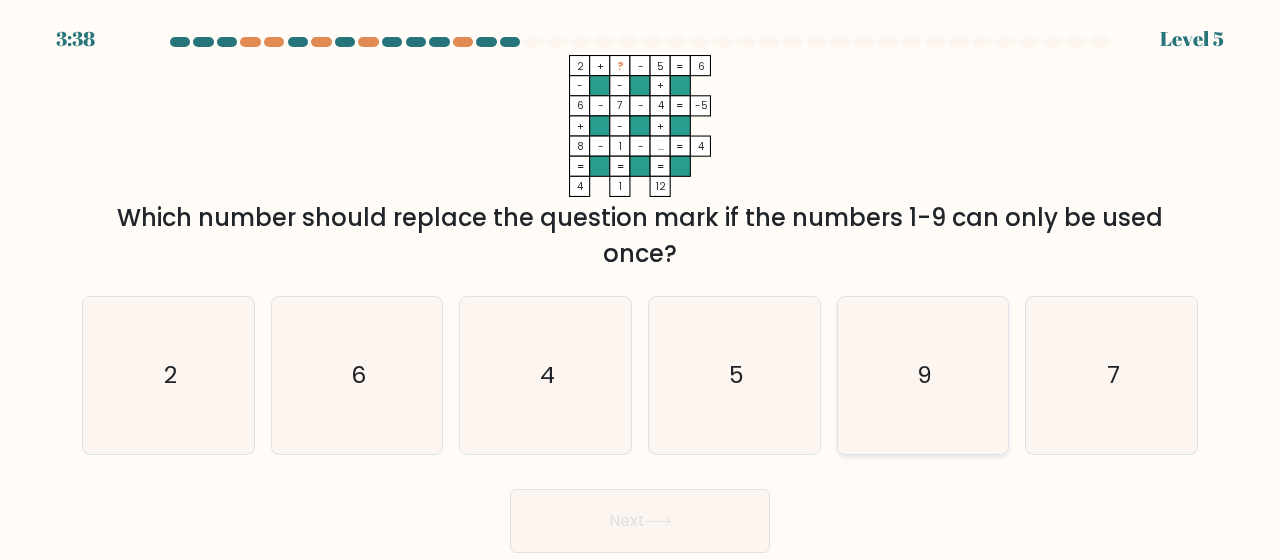 click on "9" 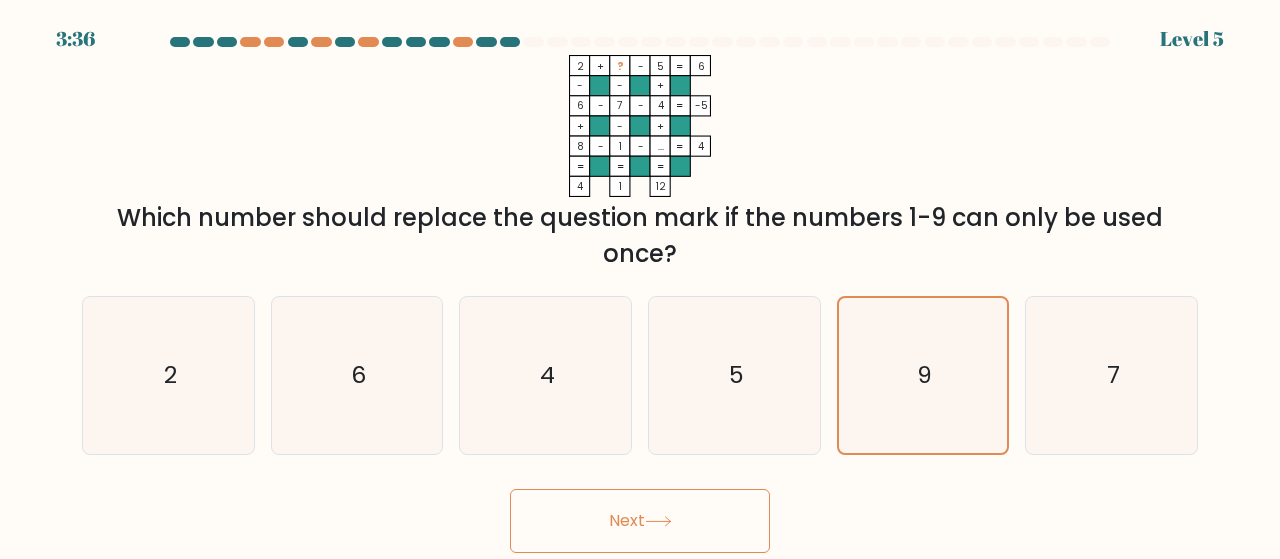 click on "Next" at bounding box center (640, 521) 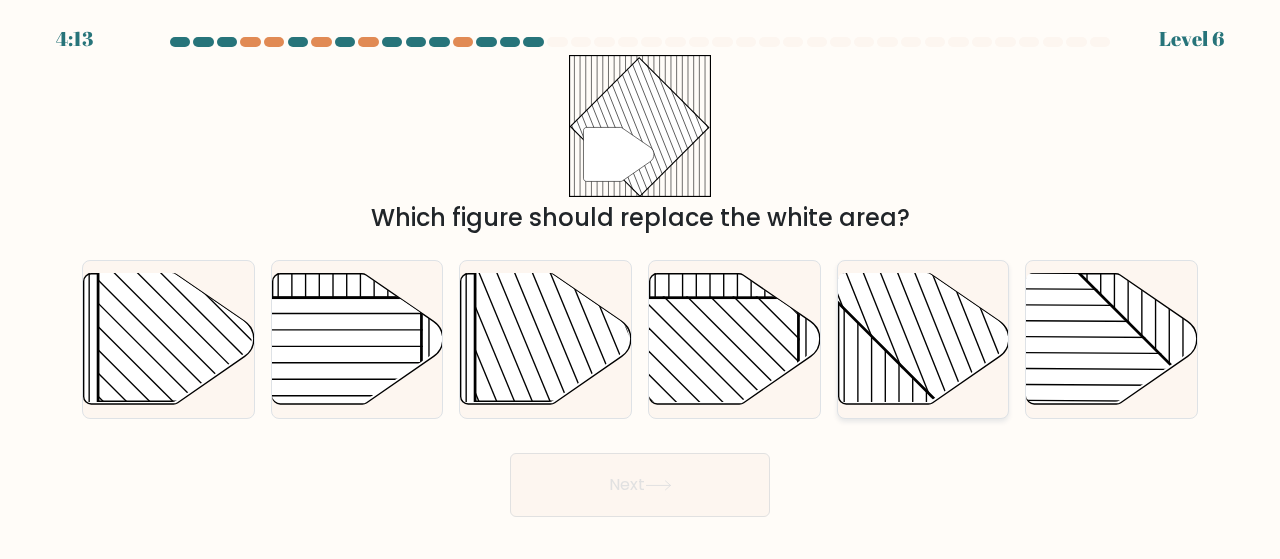 click 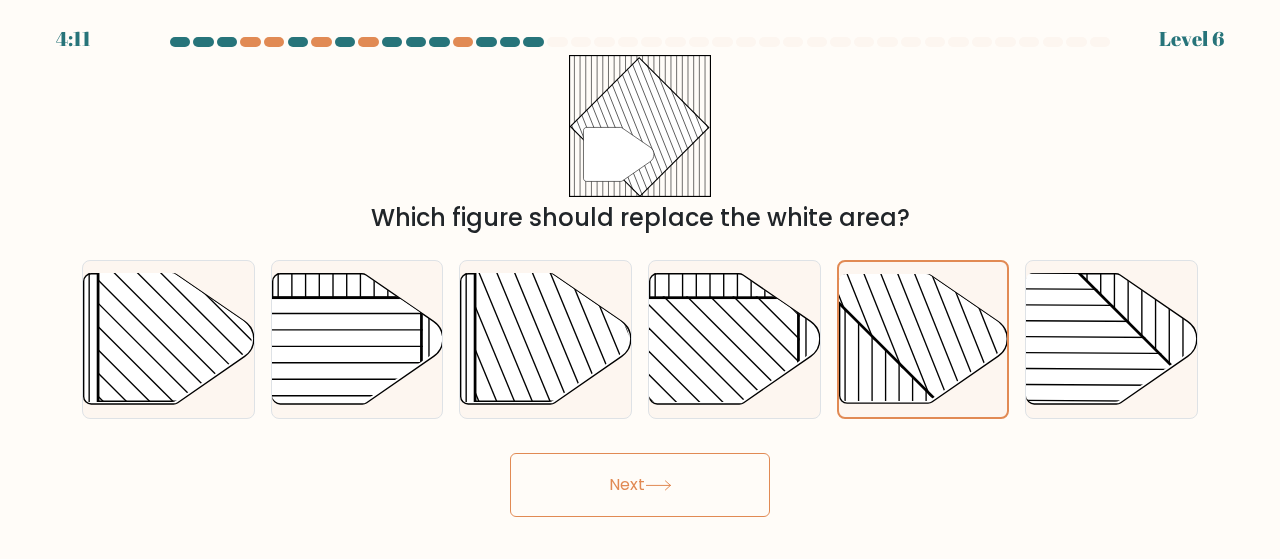click on "Next" at bounding box center (640, 485) 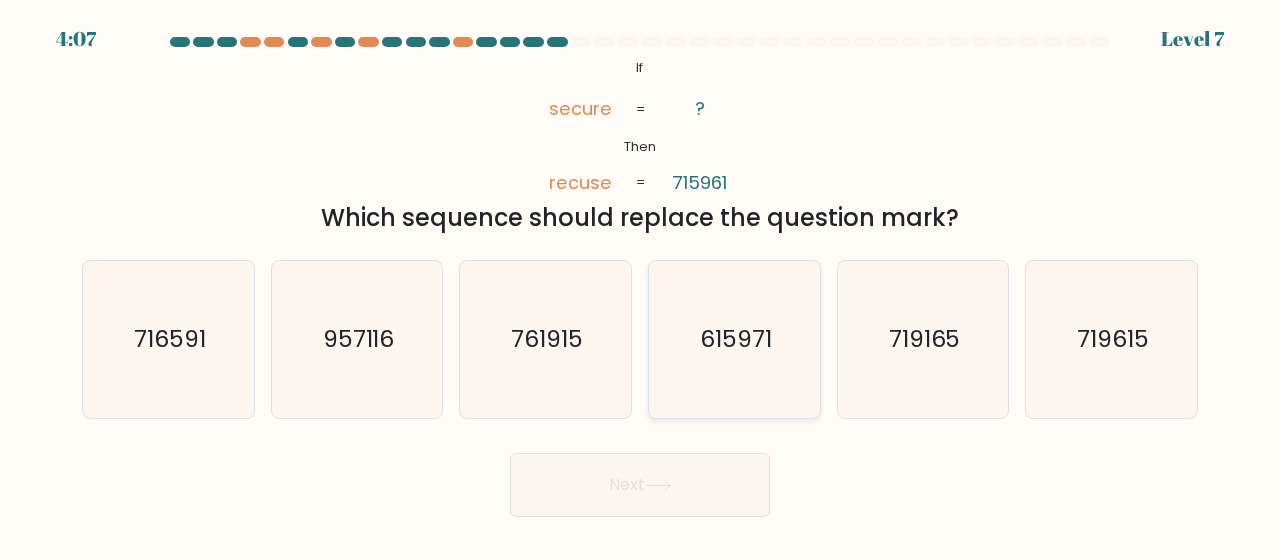 click on "615971" 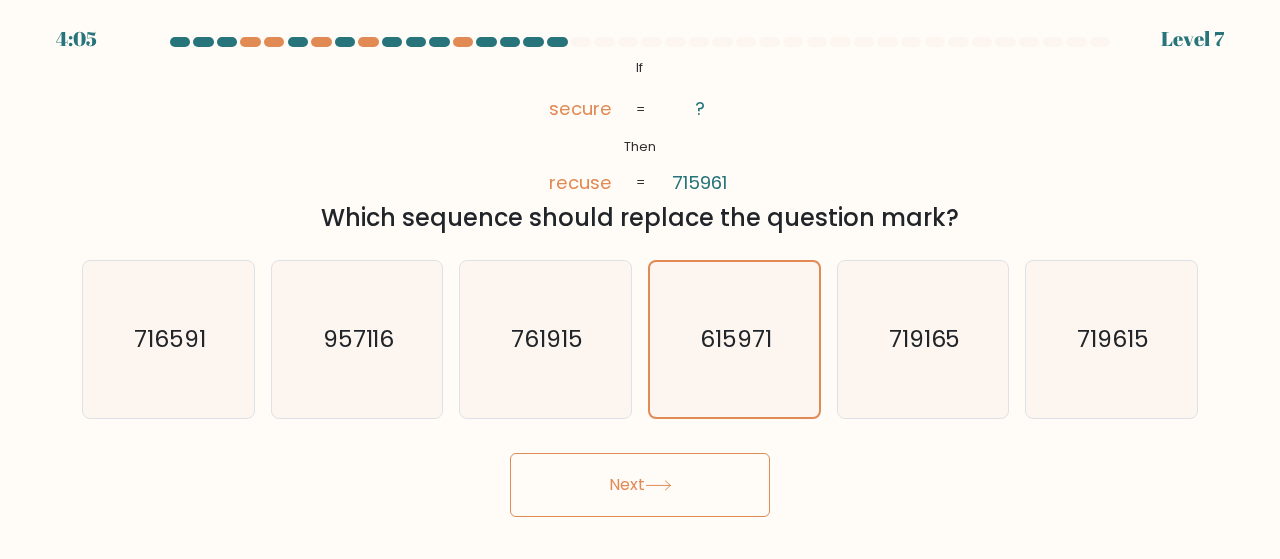 click on "Next" at bounding box center [640, 485] 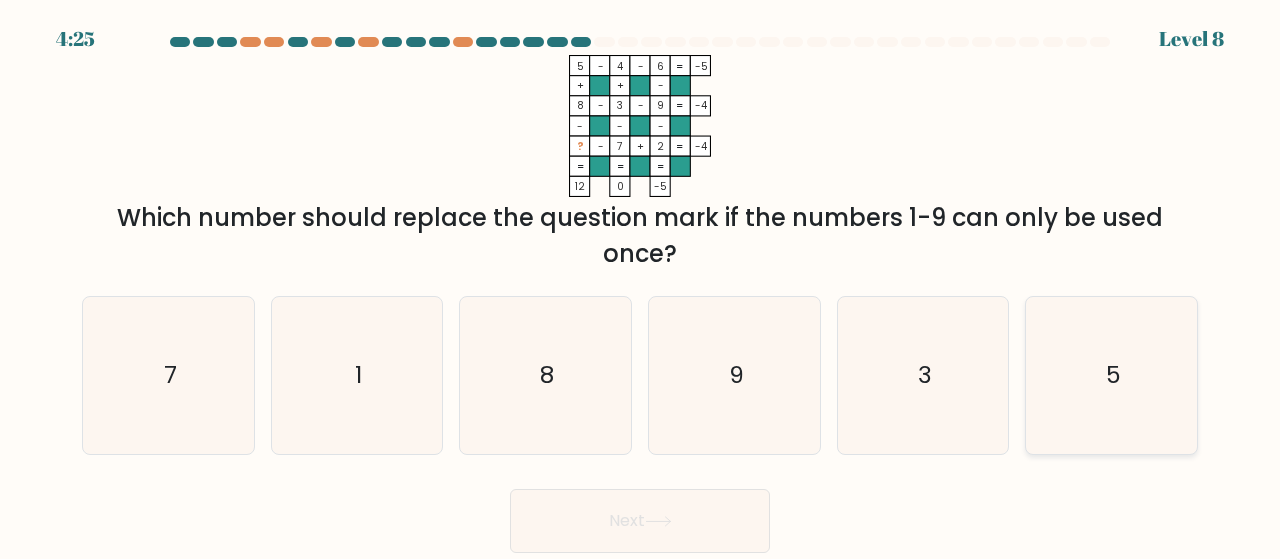 click on "5" 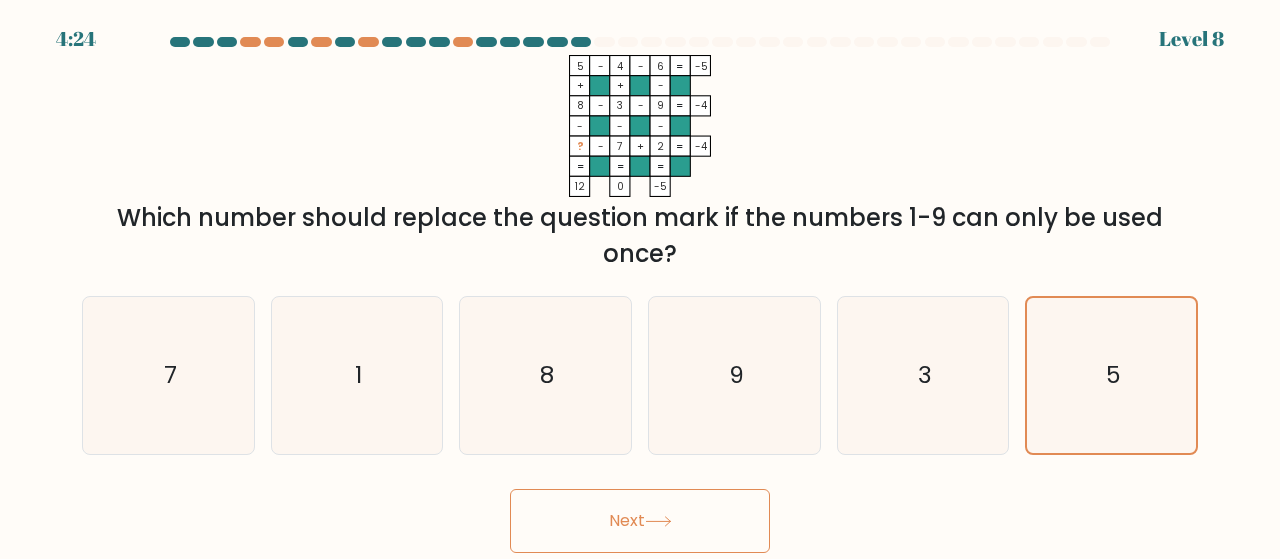 click on "Next" at bounding box center [640, 521] 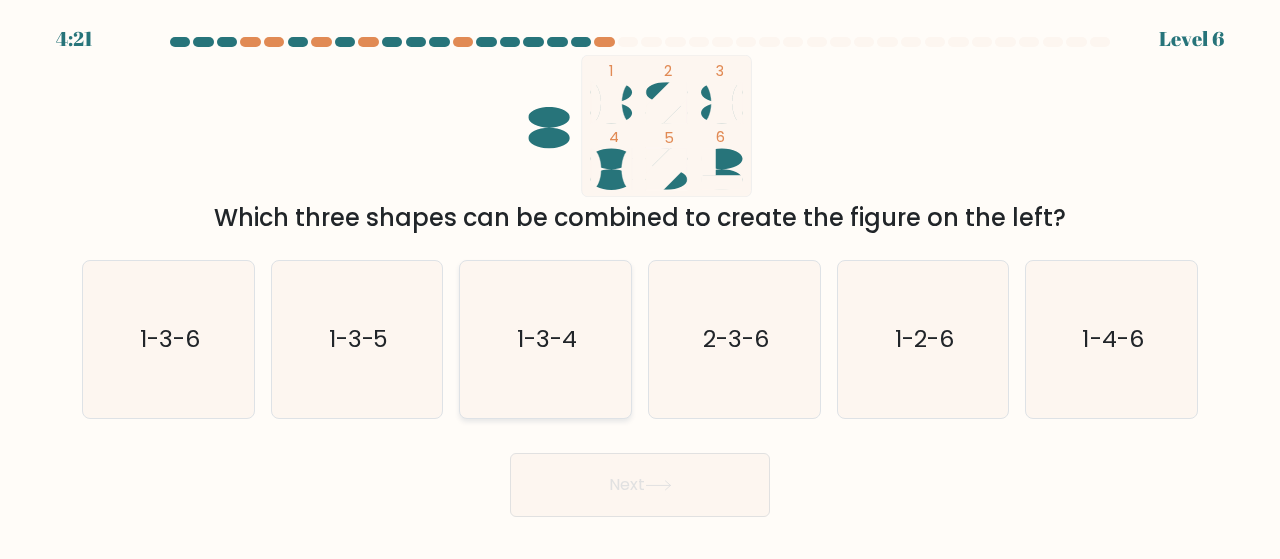 click on "1-3-4" 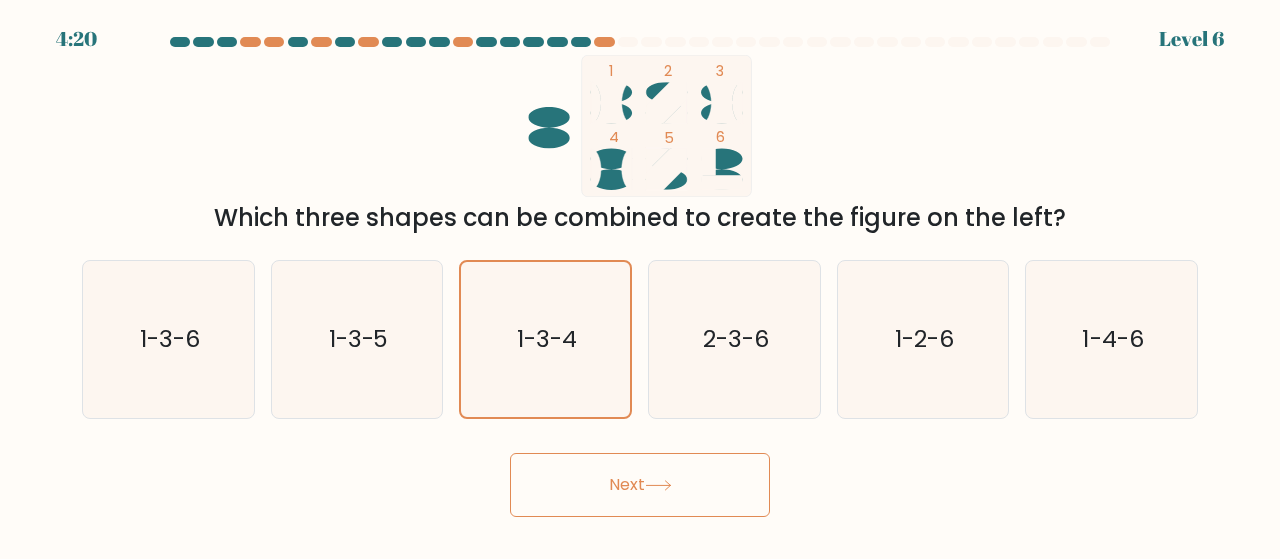 click on "Next" at bounding box center [640, 485] 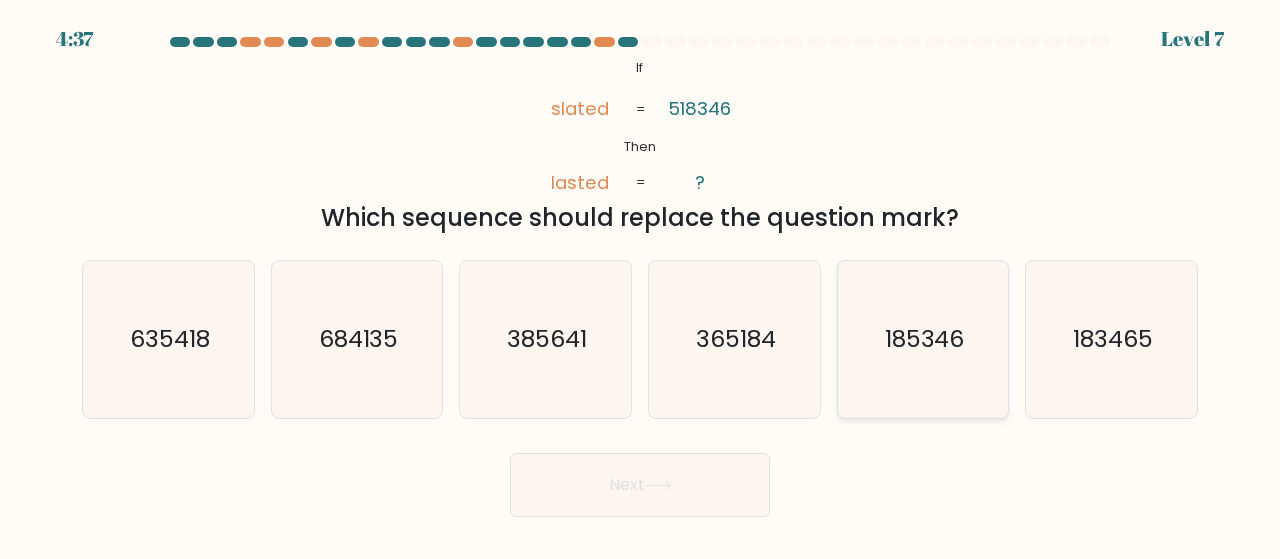 click on "185346" 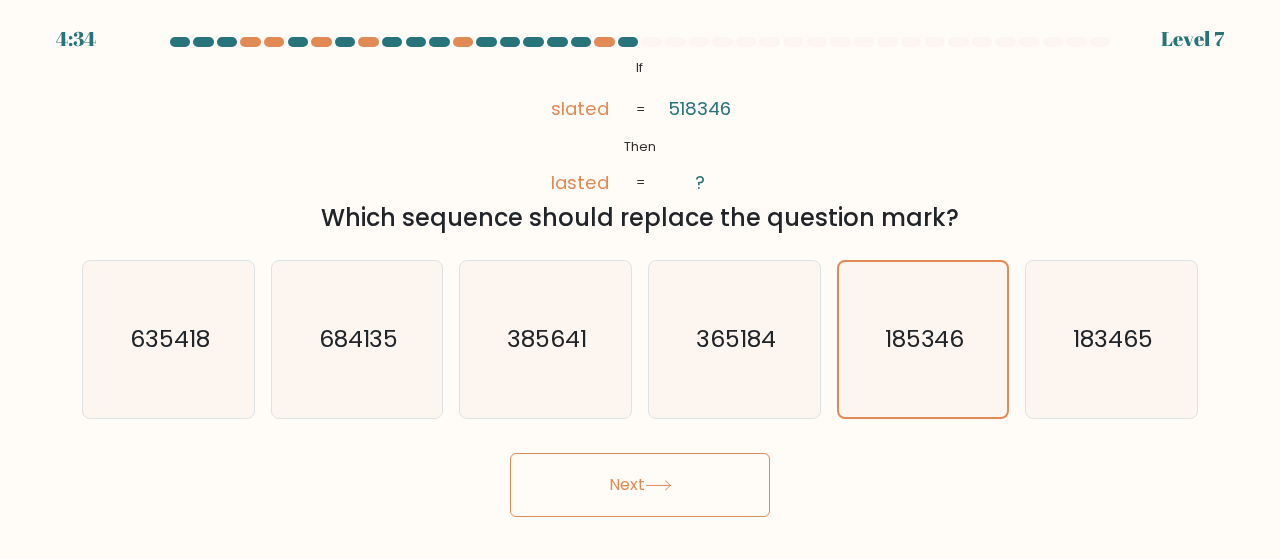 click on "Next" at bounding box center [640, 485] 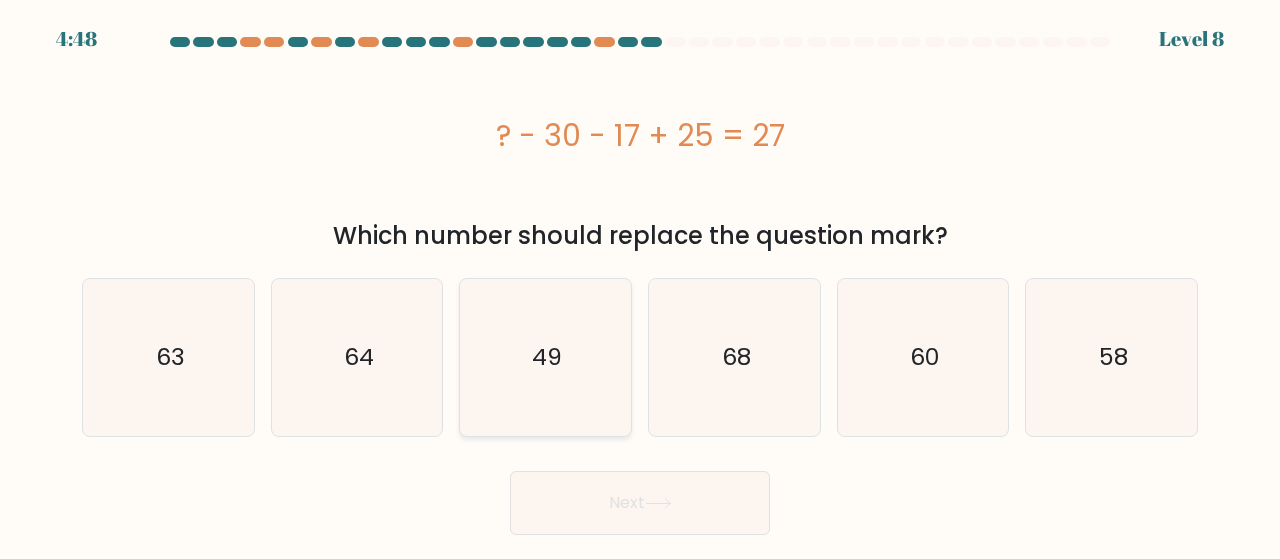 click on "49" 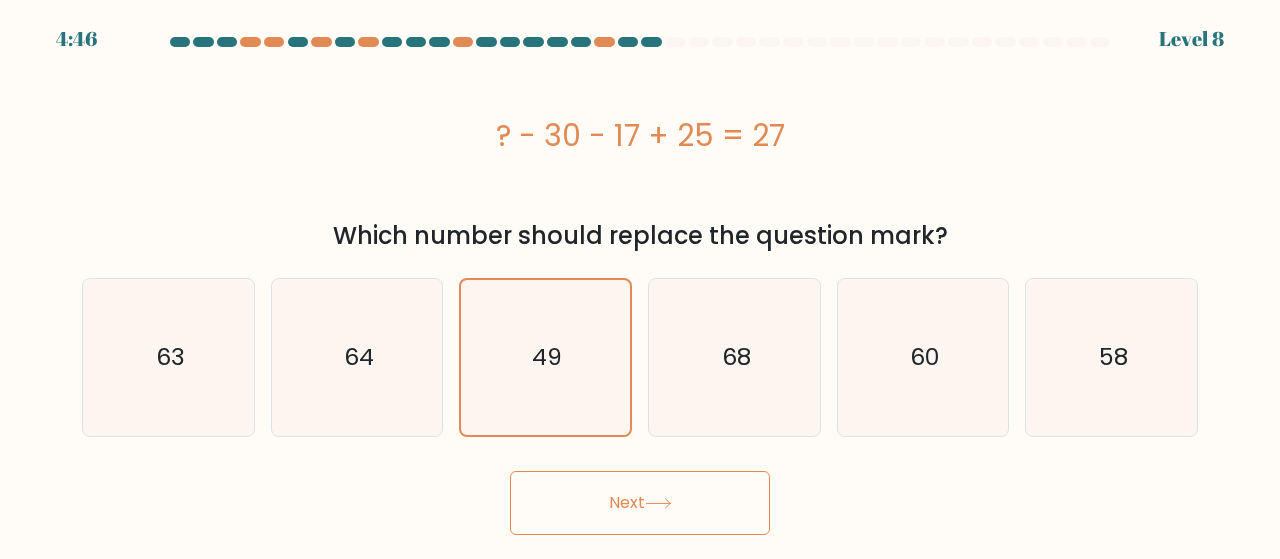 click on "Next" at bounding box center (640, 503) 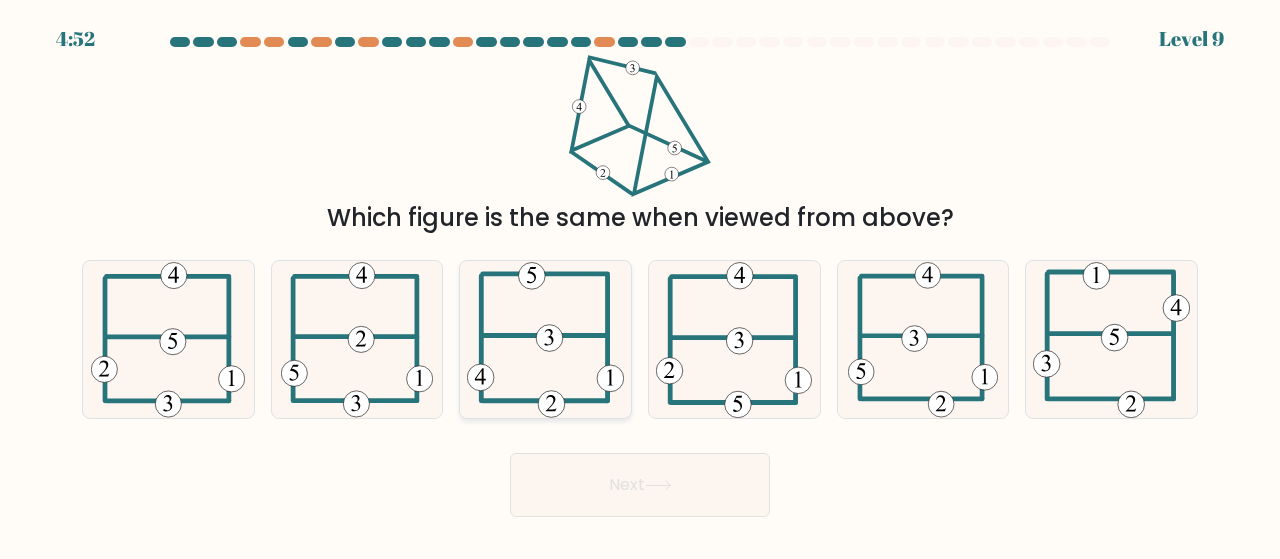 click 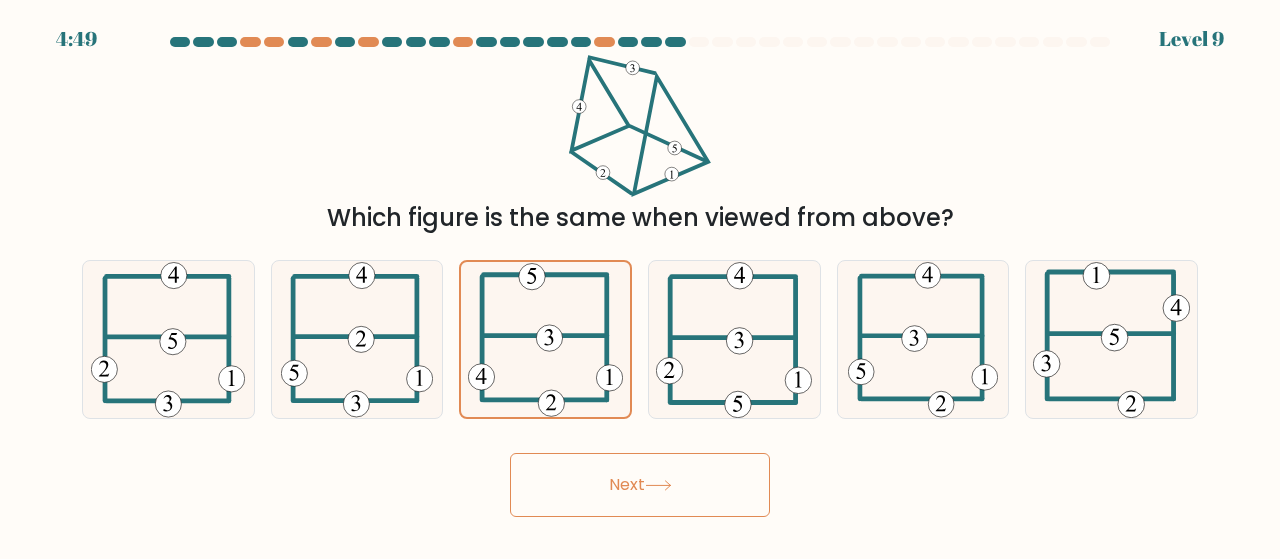 click on "Next" at bounding box center (640, 485) 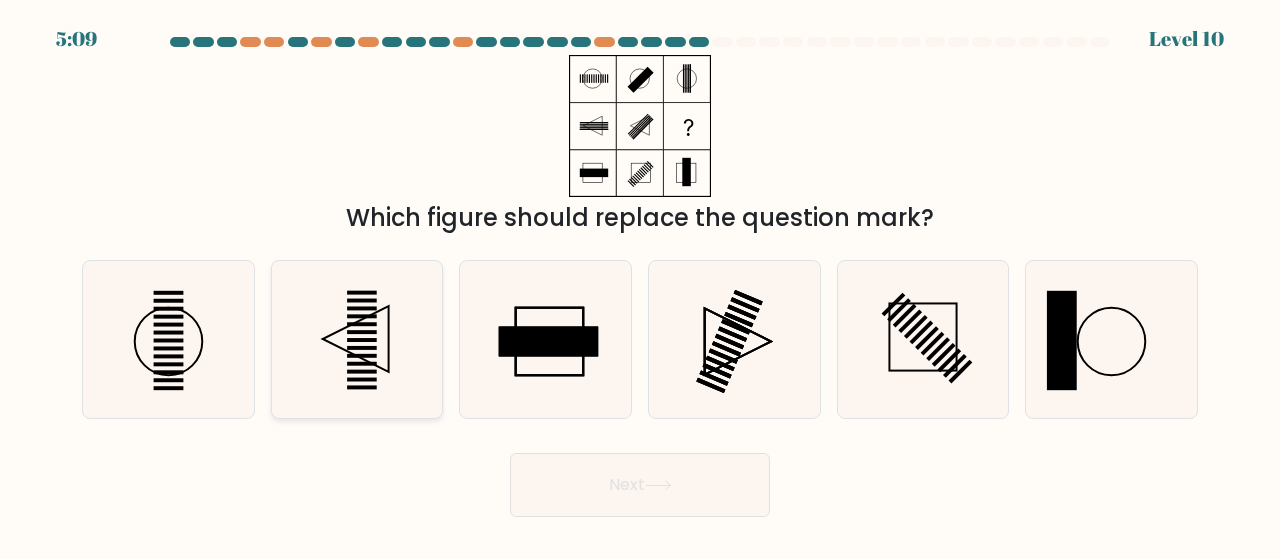 click 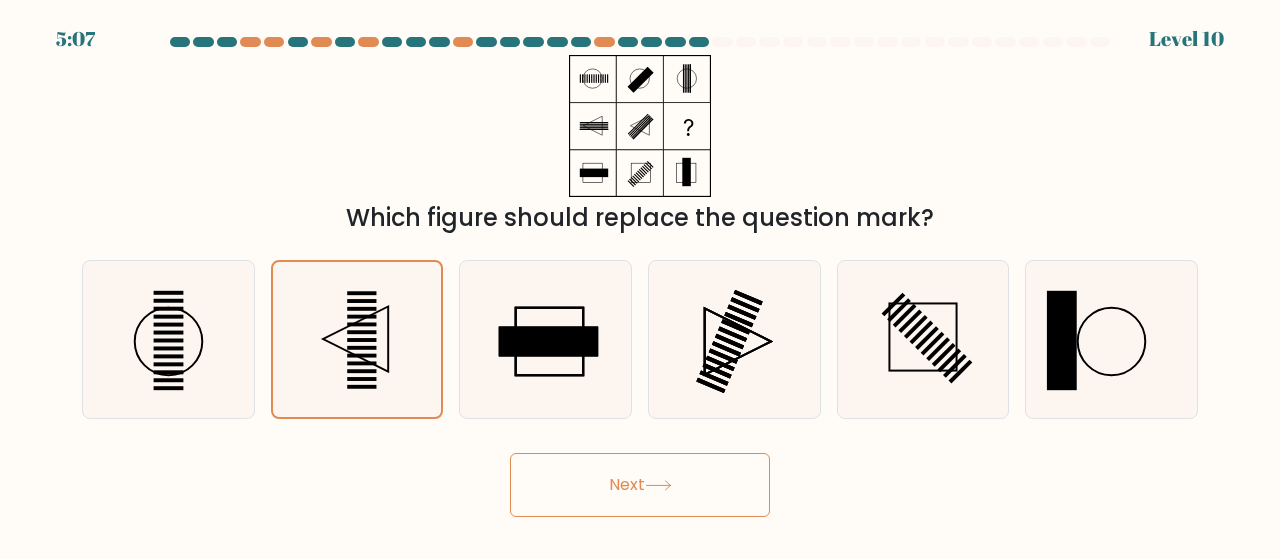 click on "Next" at bounding box center (640, 485) 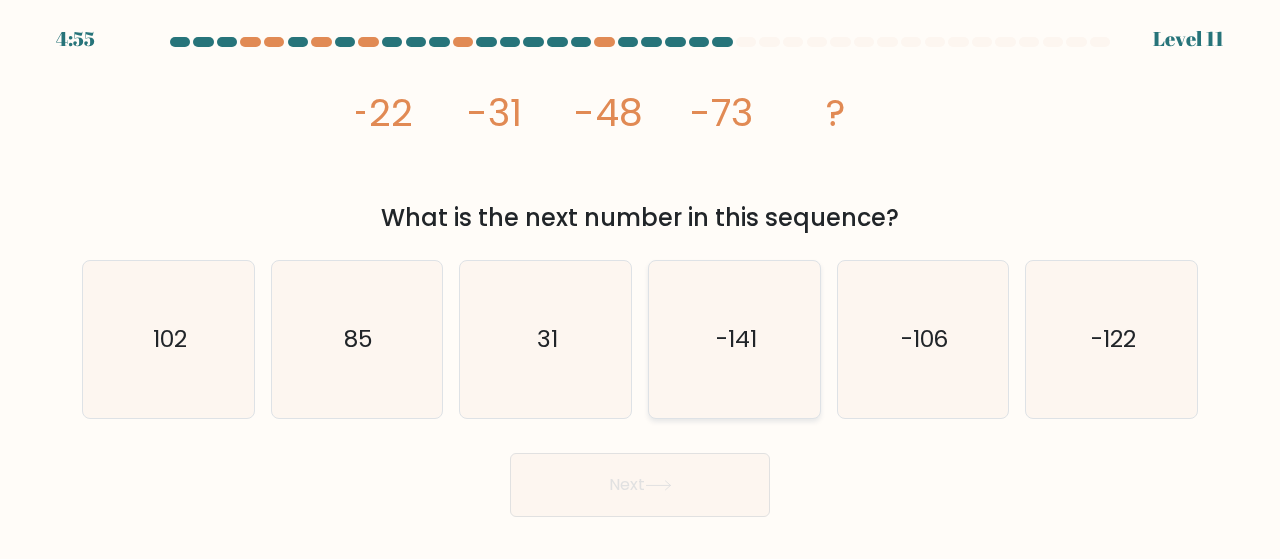 click on "-141" 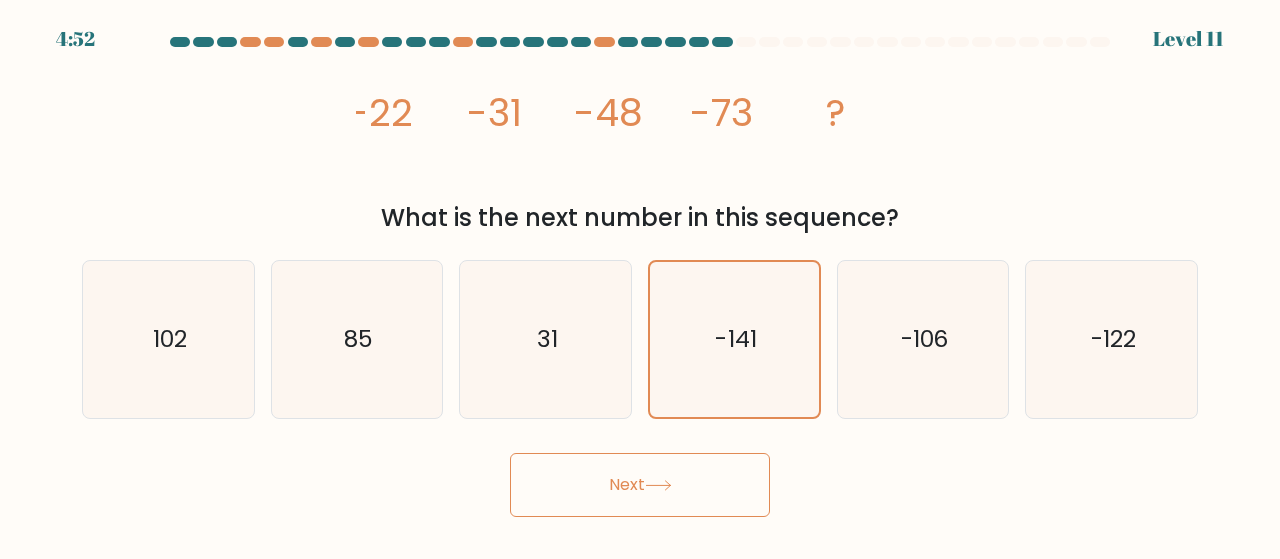 click on "Next" at bounding box center (640, 485) 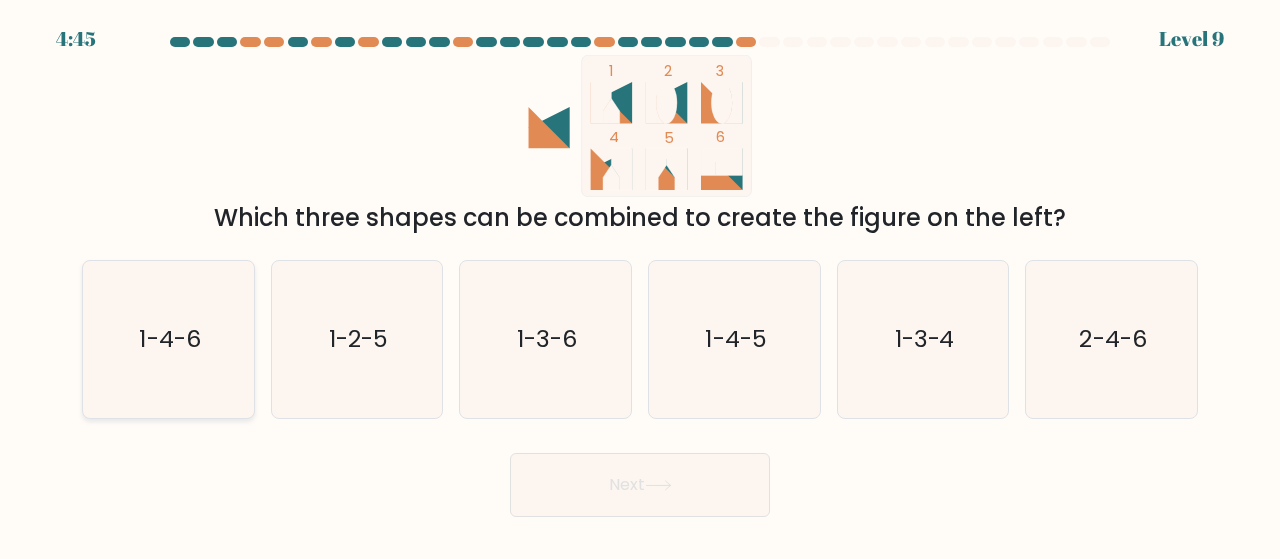 click on "1-4-6" 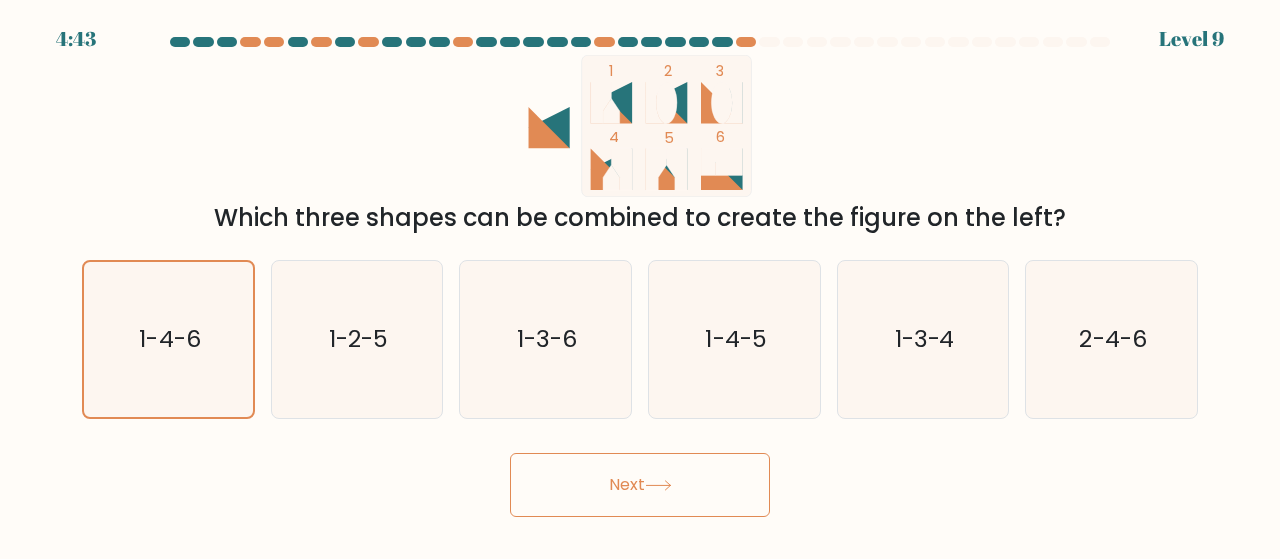 click on "Next" at bounding box center (640, 485) 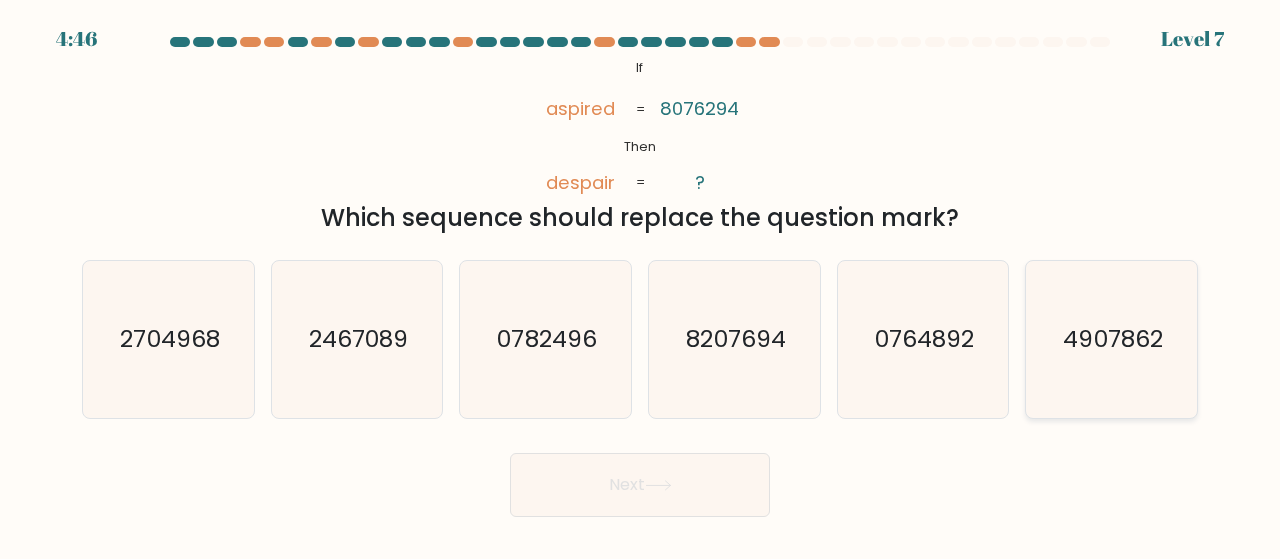 click on "4907862" 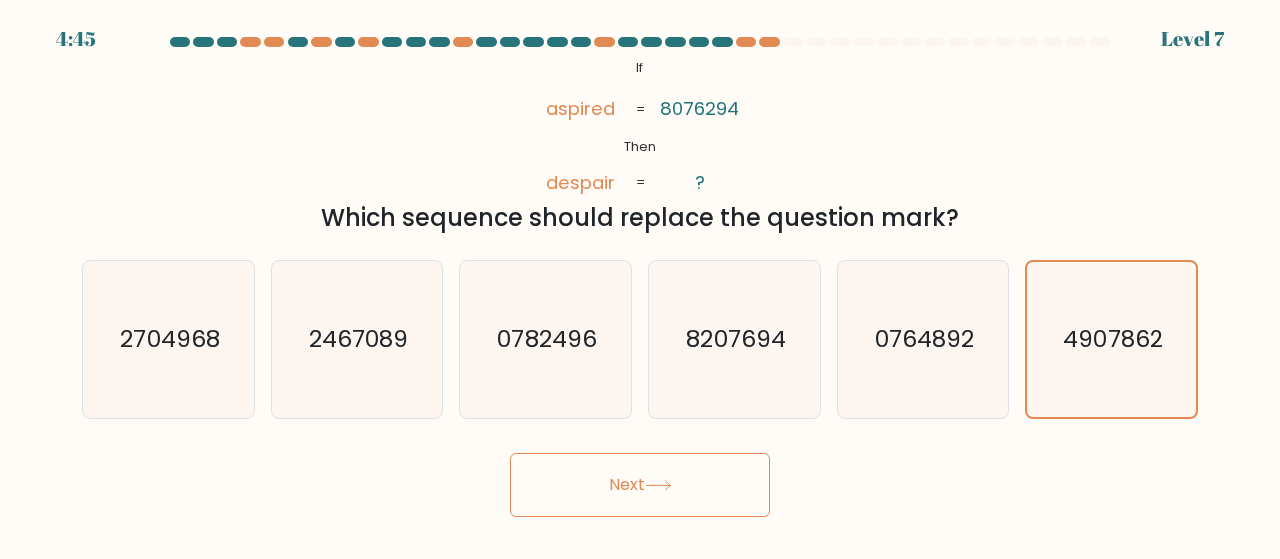 click on "Next" at bounding box center (640, 485) 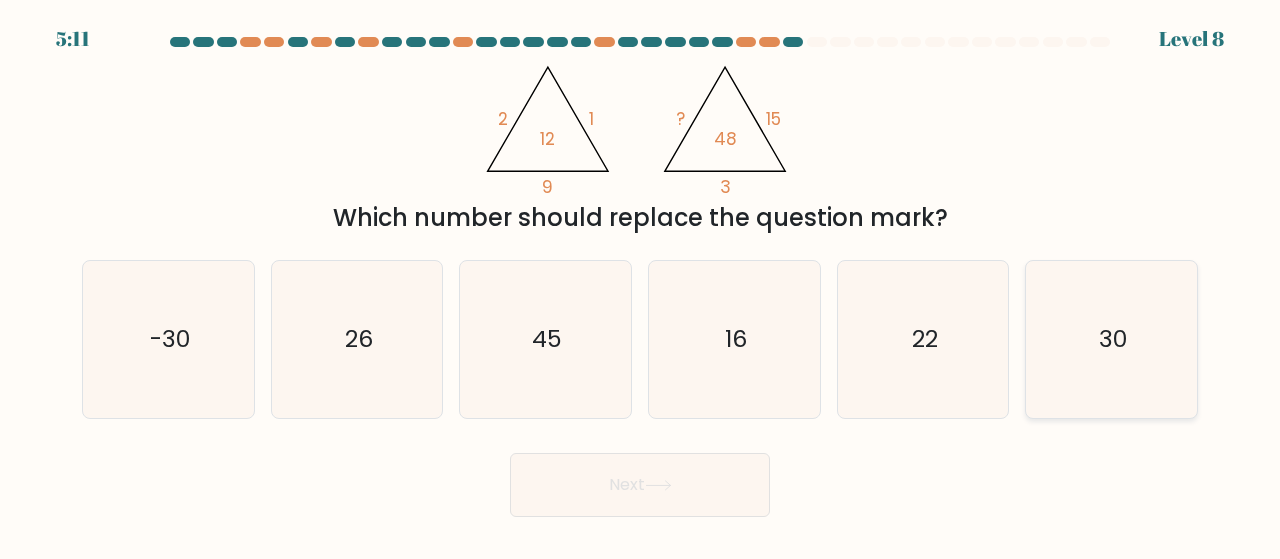 click on "30" 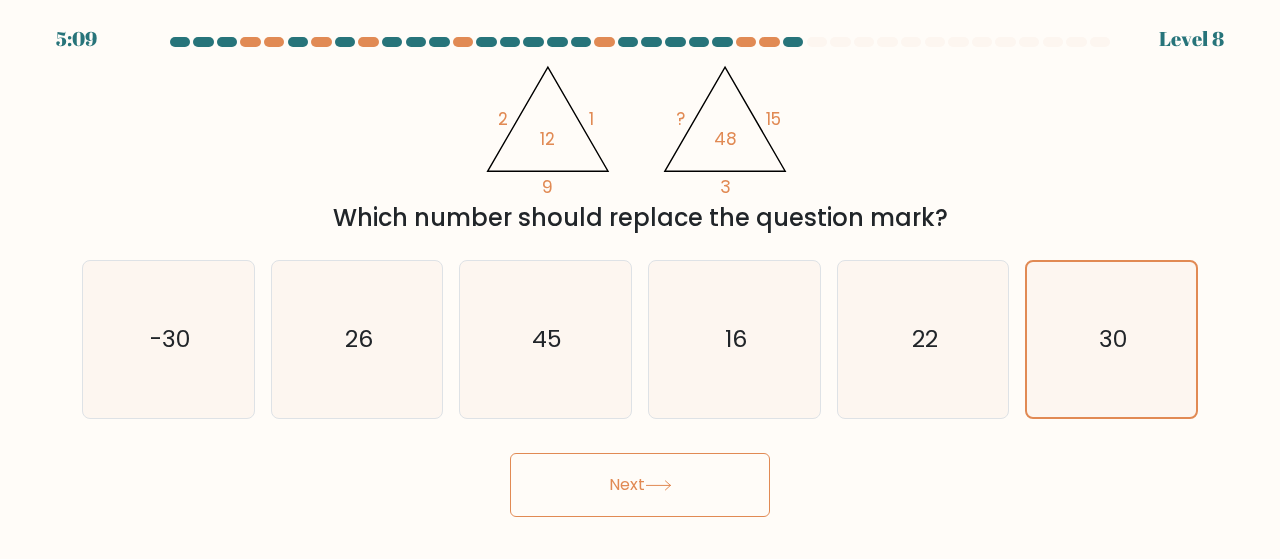 click on "Next" at bounding box center [640, 485] 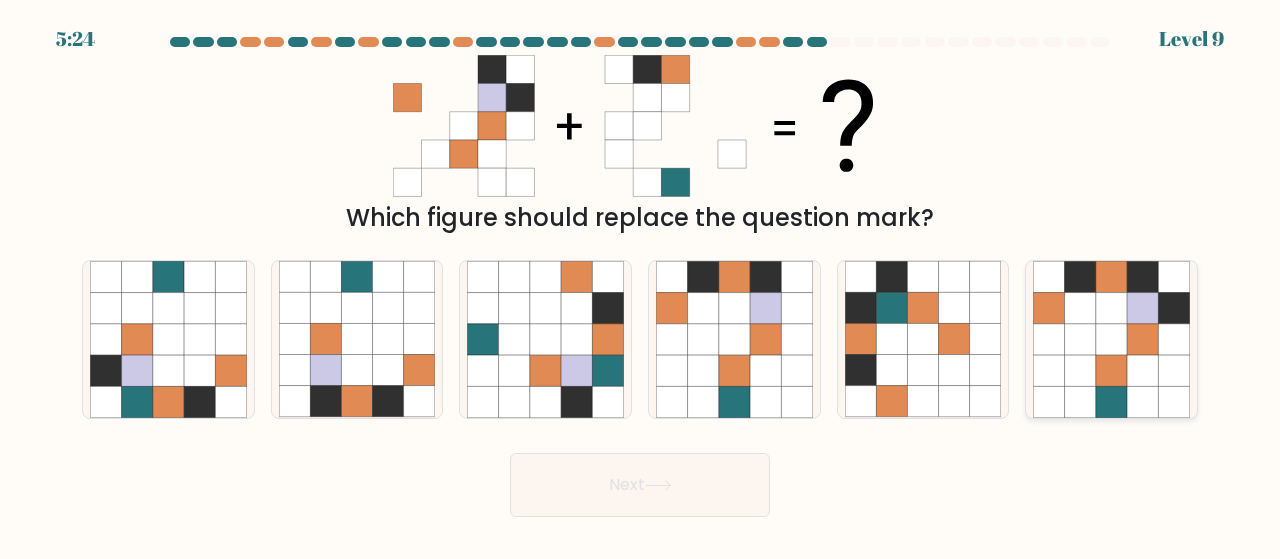 click 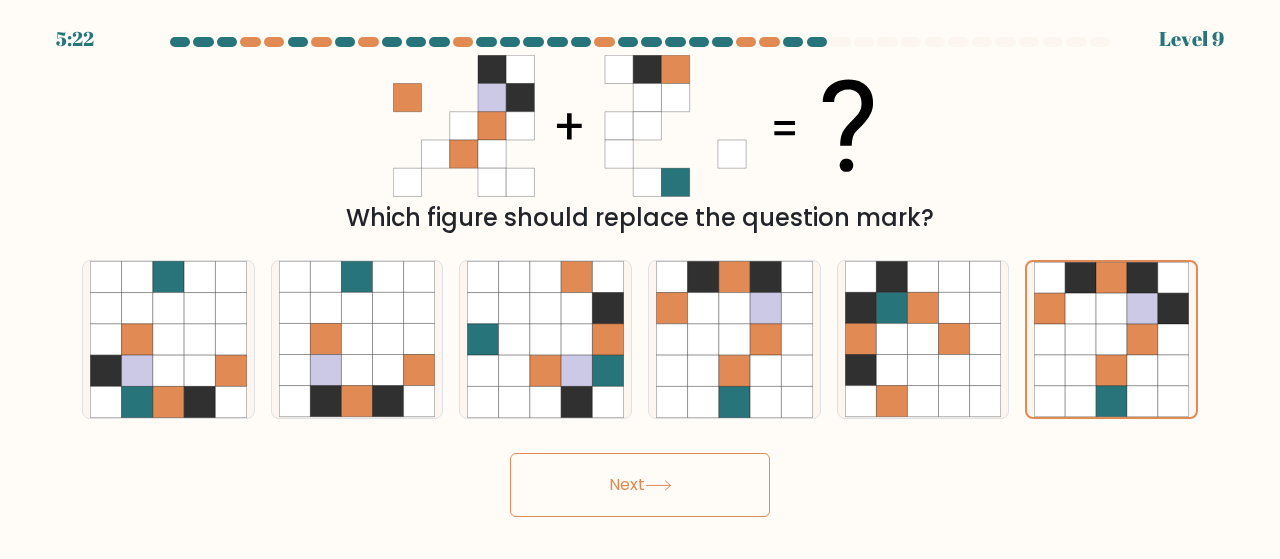 click on "Next" at bounding box center (640, 485) 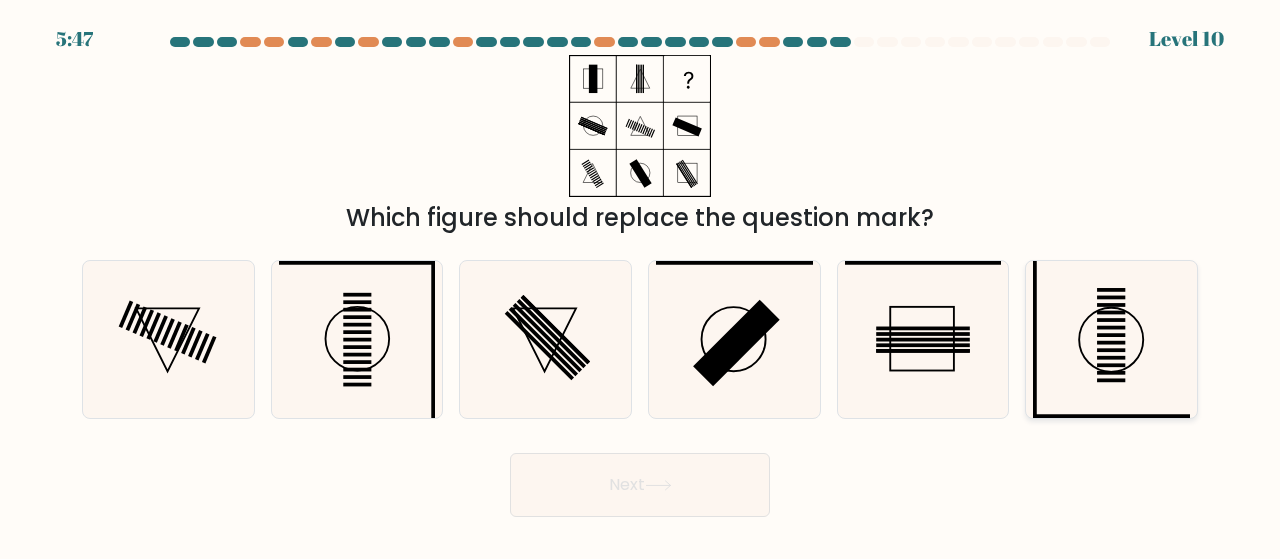 click 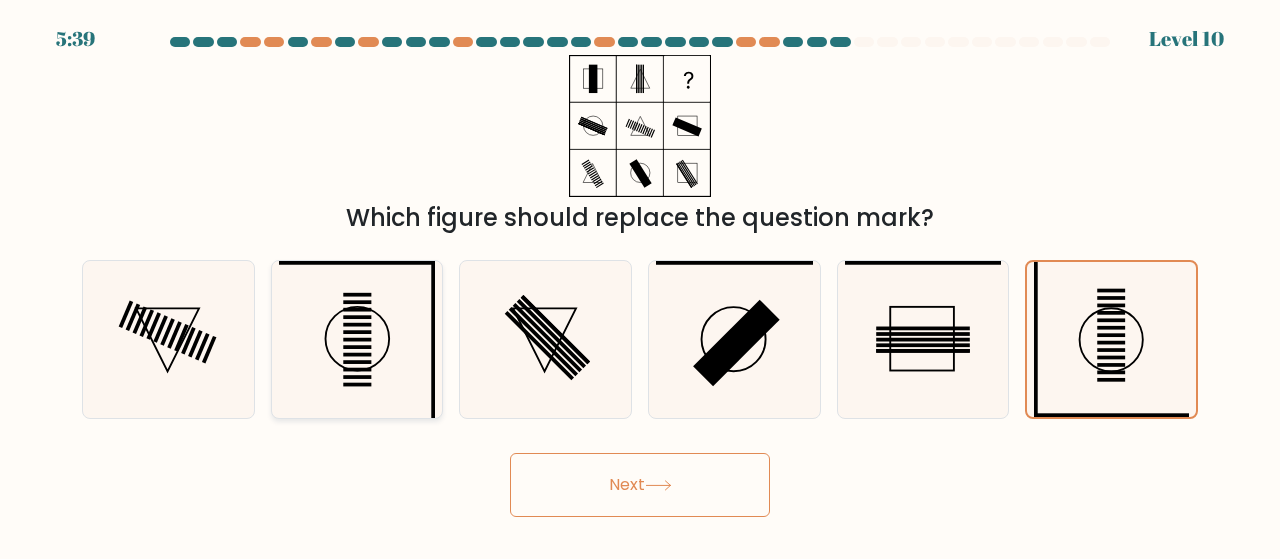 click 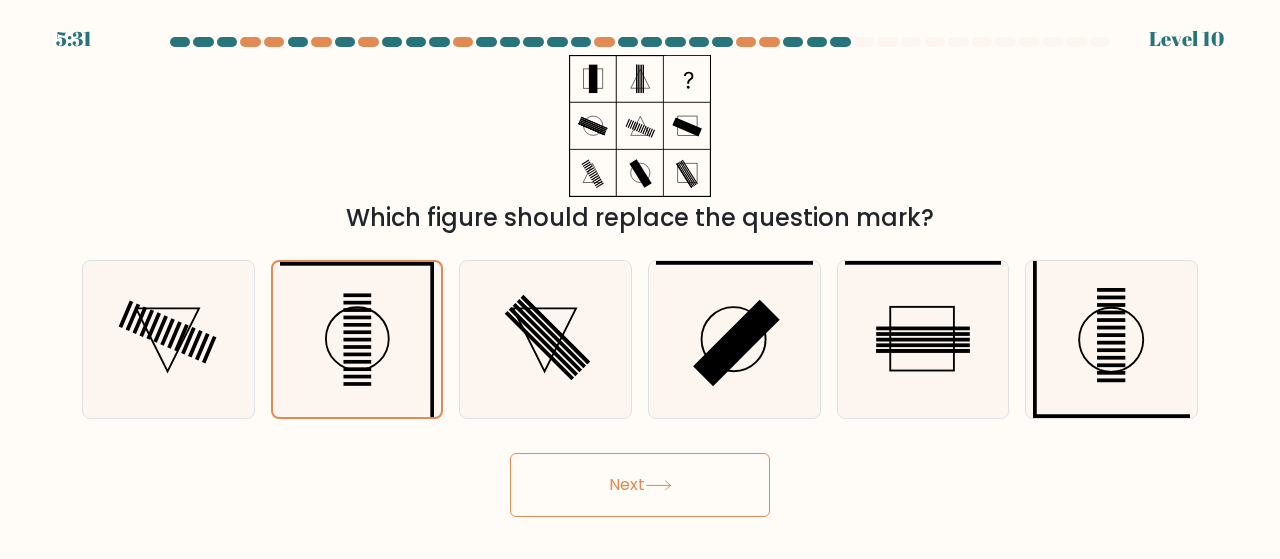 click on "Next" at bounding box center (640, 485) 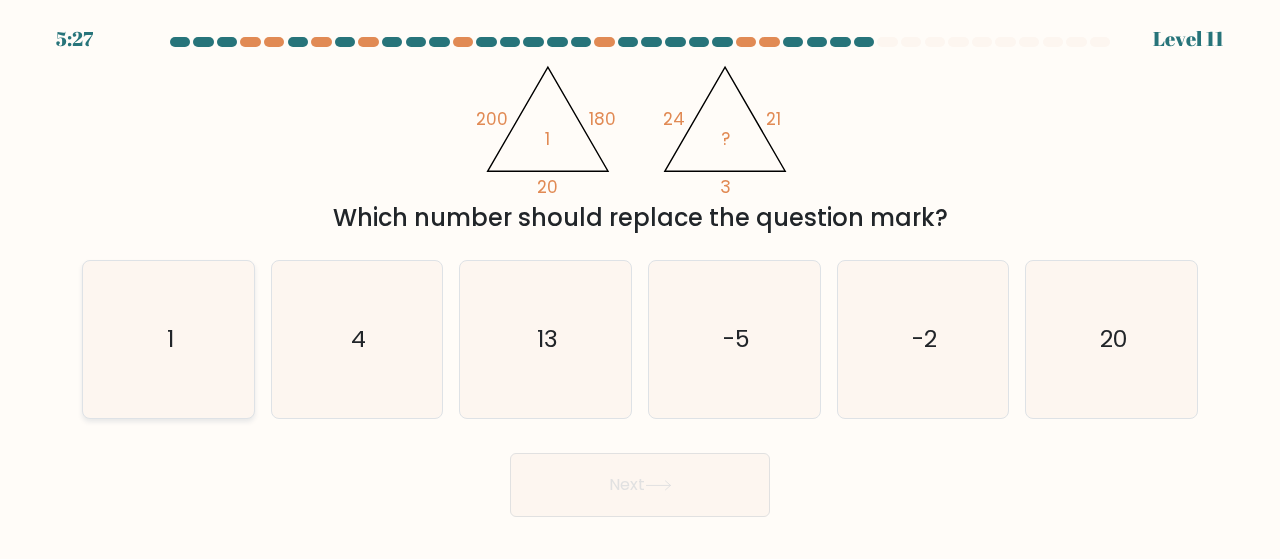 click on "1" 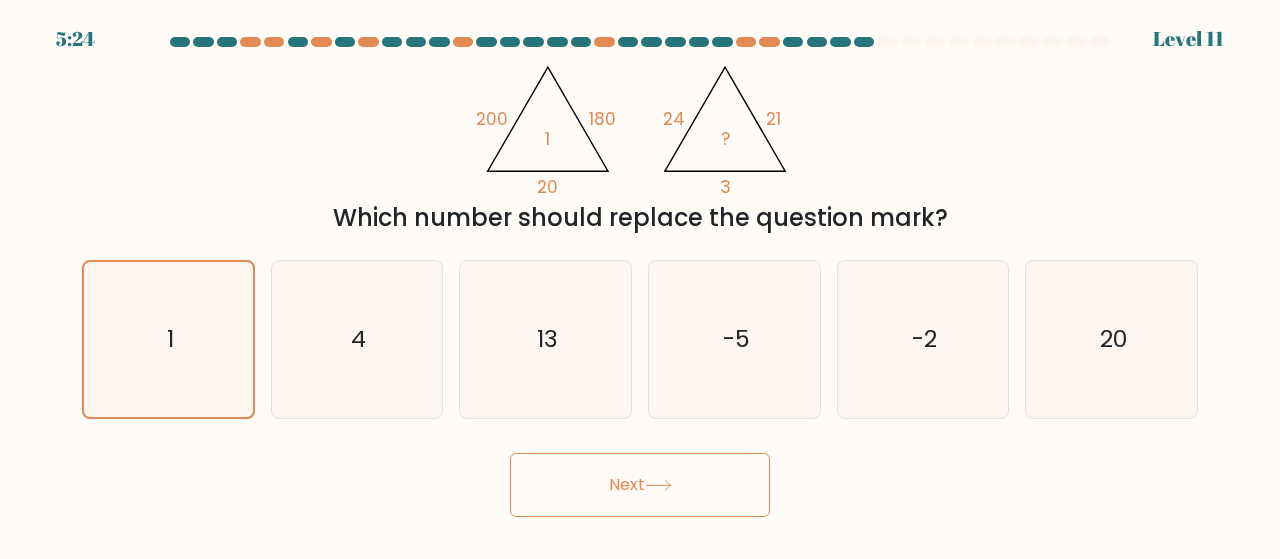 click on "Next" at bounding box center (640, 485) 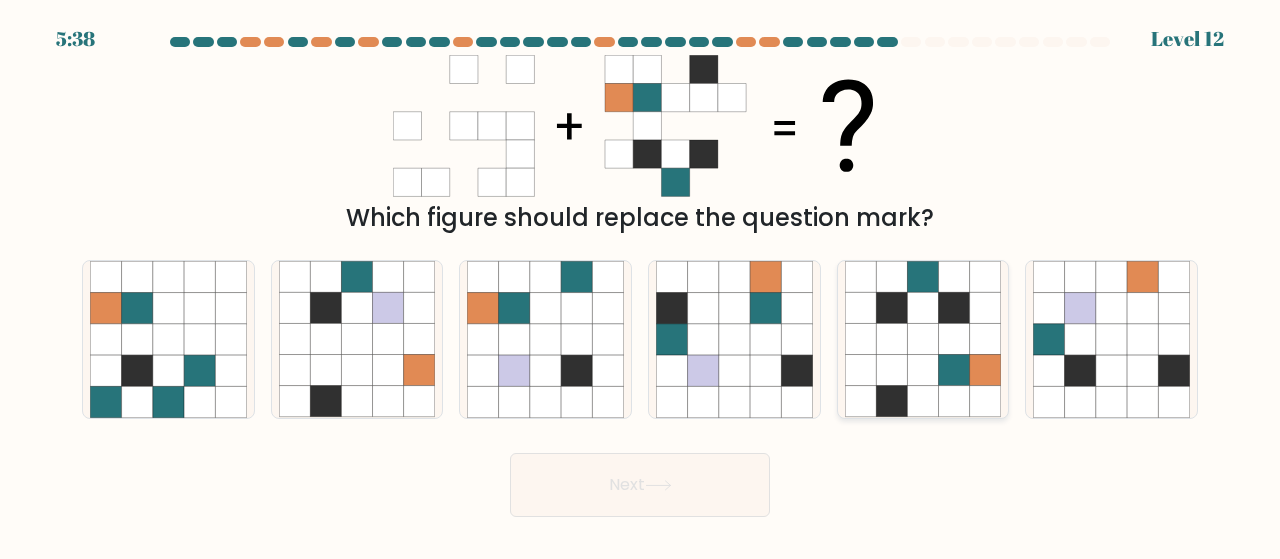 click 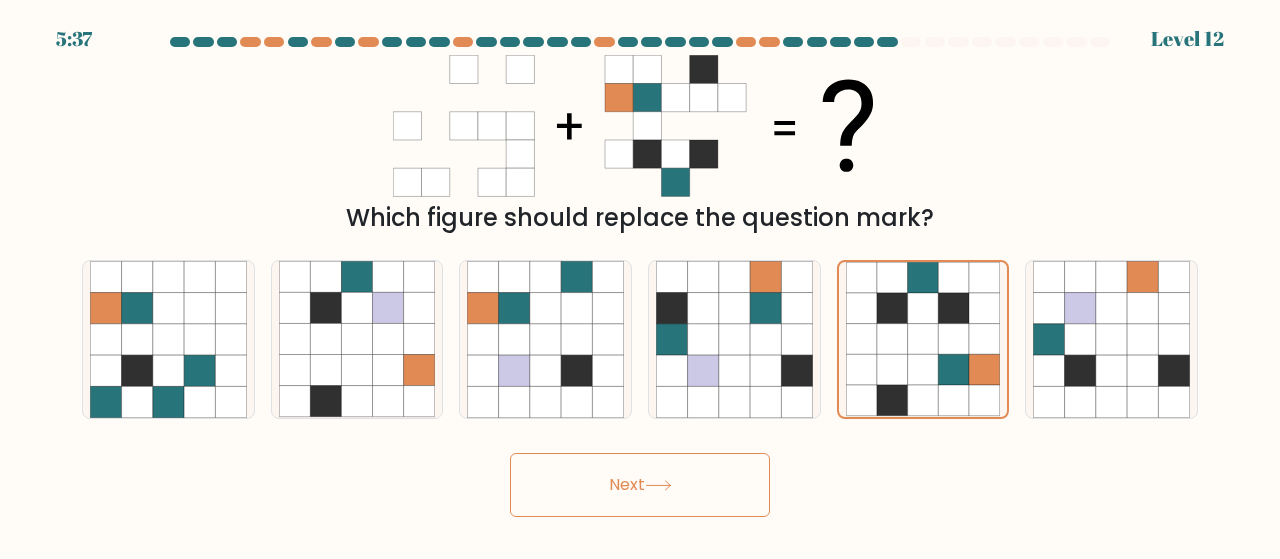 click on "Next" at bounding box center [640, 485] 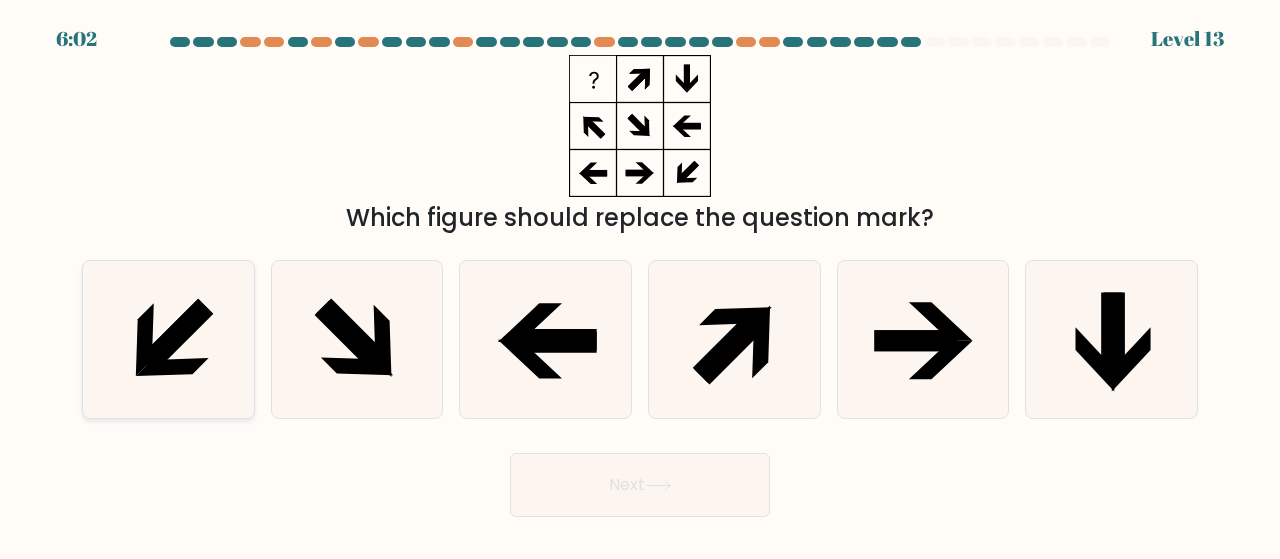 click 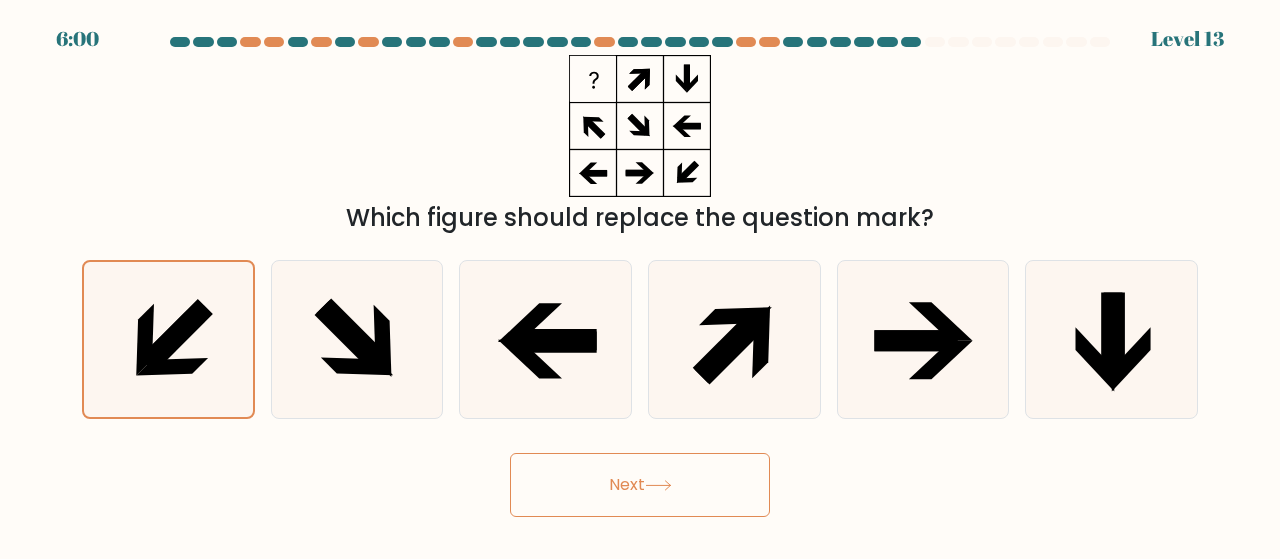 click 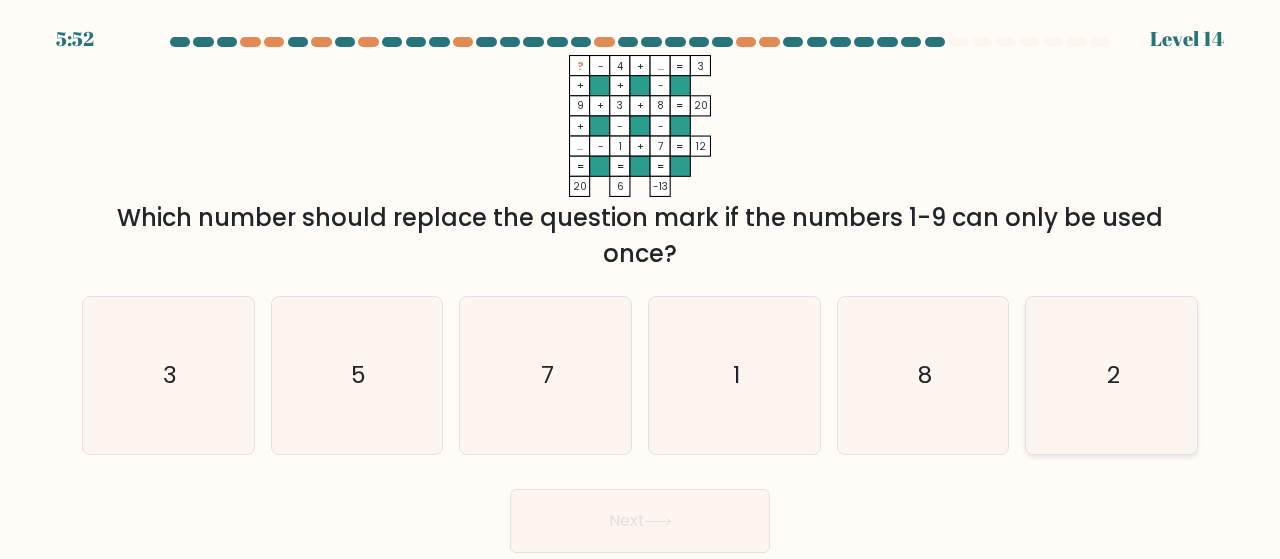 click on "2" 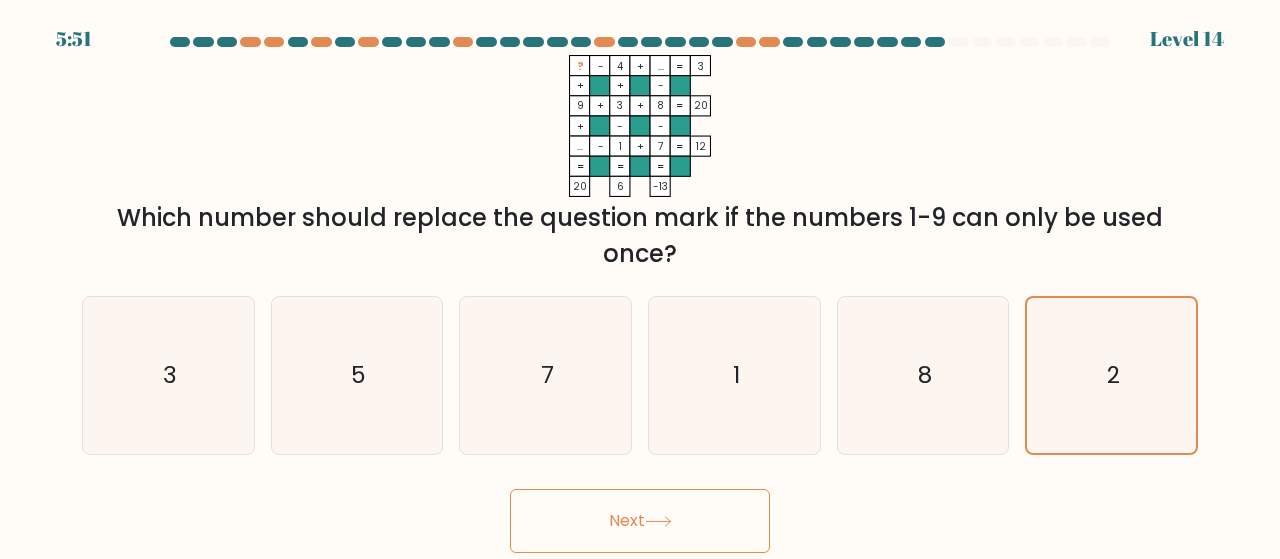 click on "Next" at bounding box center (640, 521) 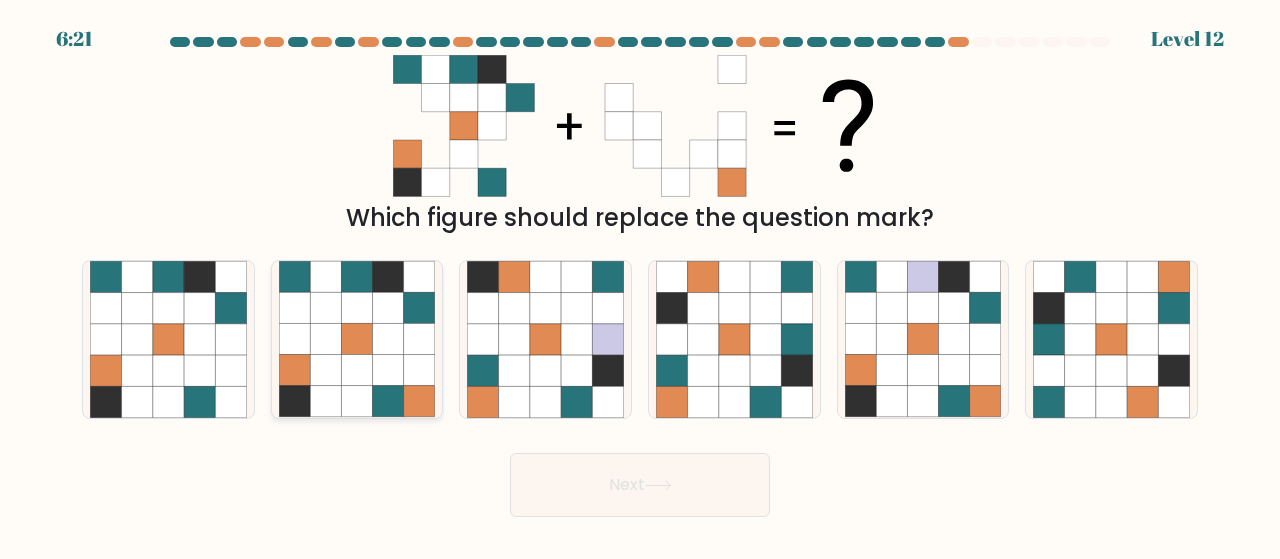 click 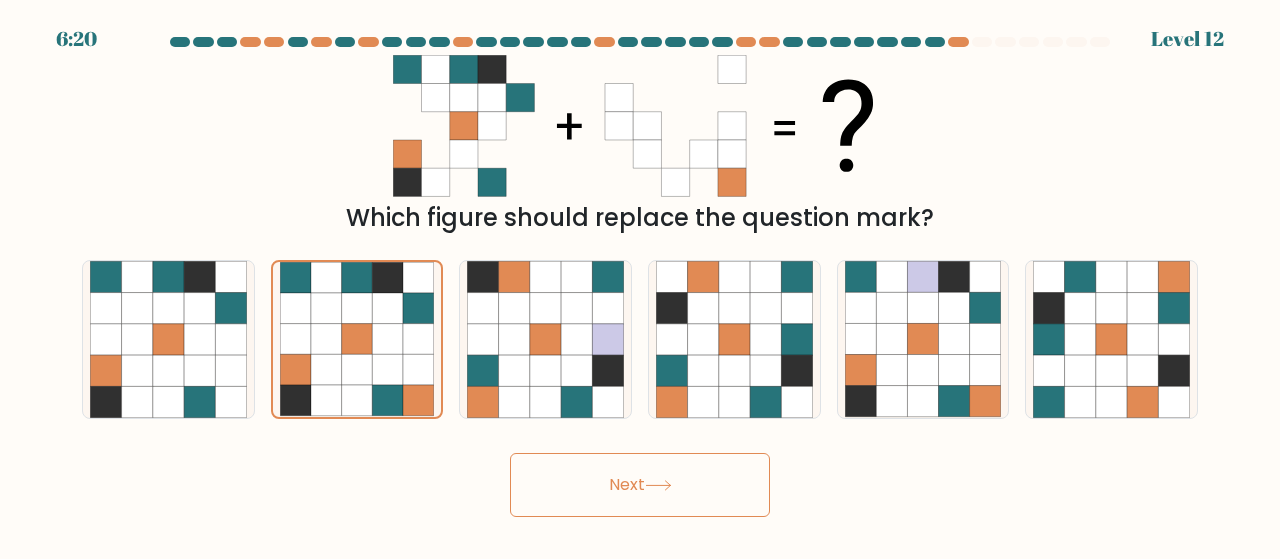 click on "Next" at bounding box center (640, 485) 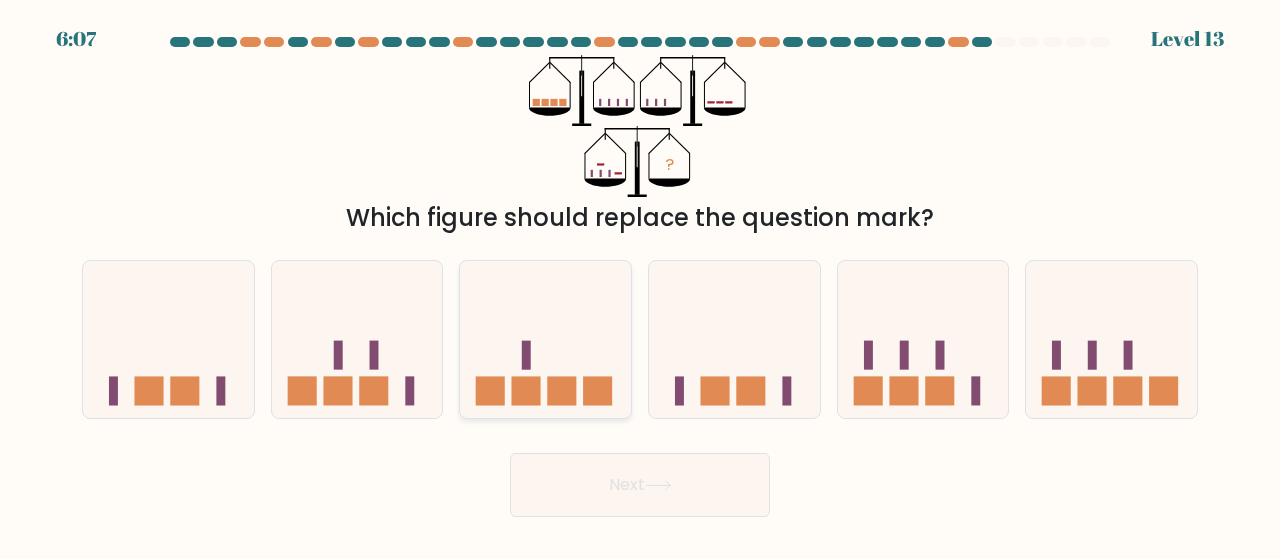 click 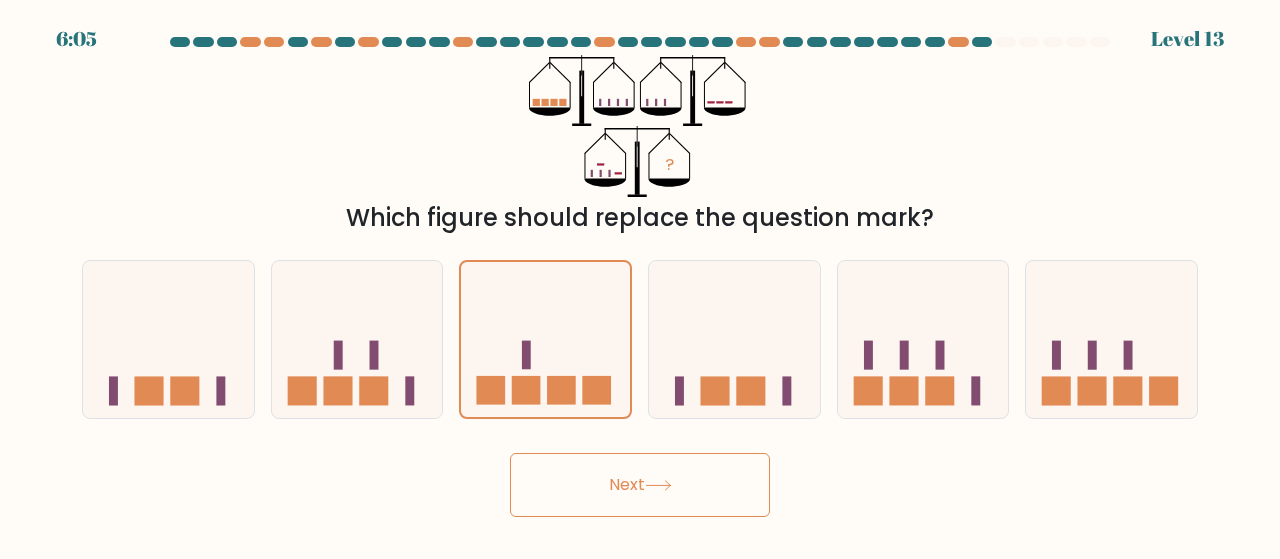 click on "Next" at bounding box center (640, 485) 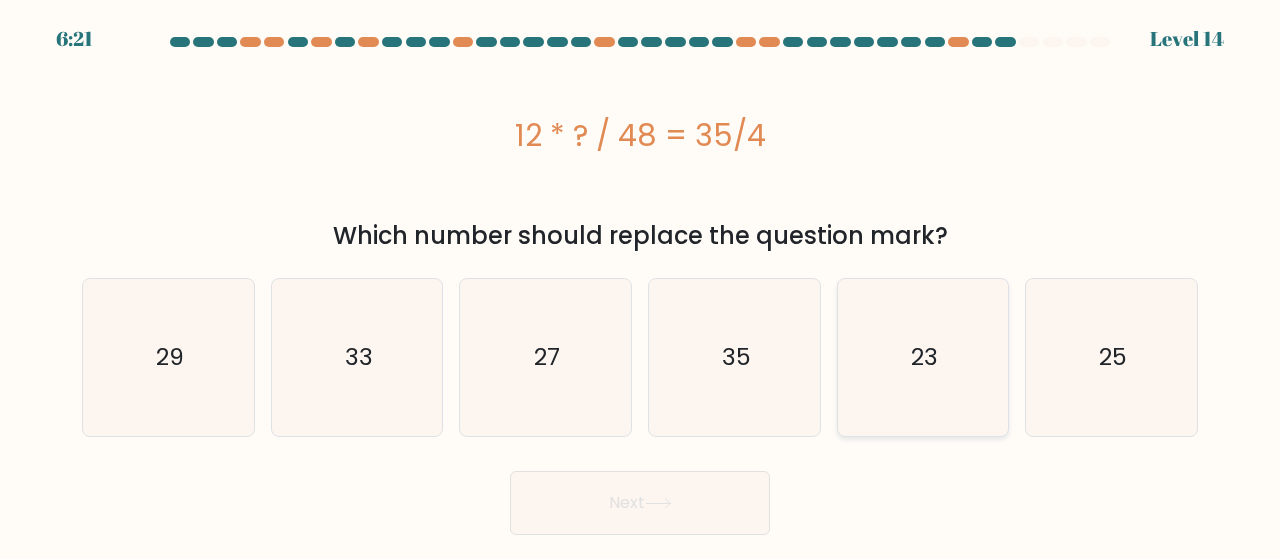 click on "23" 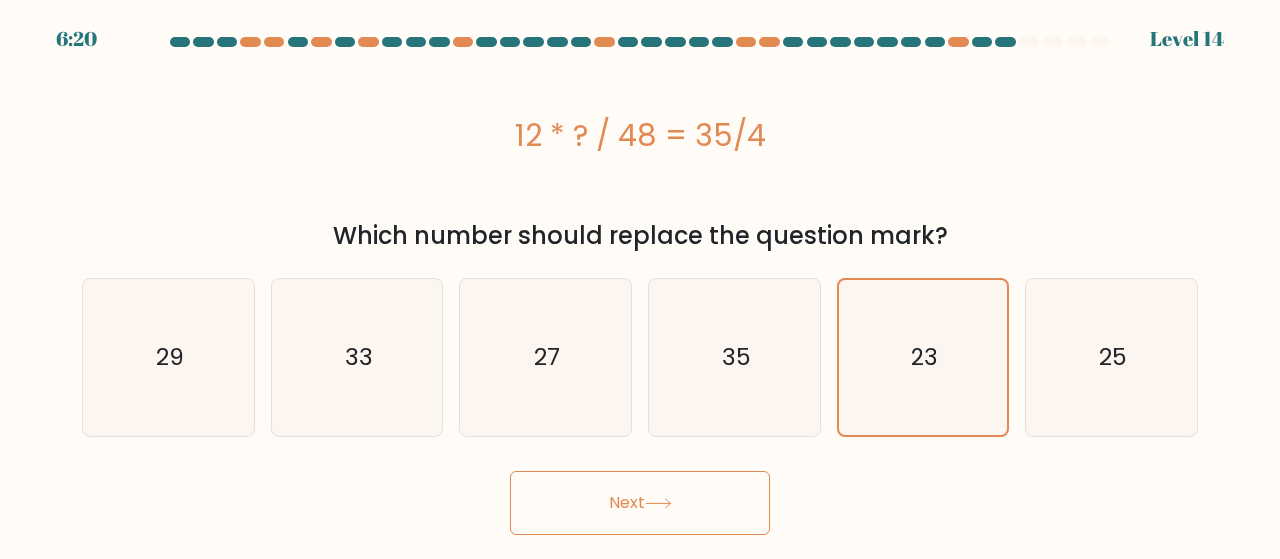 click on "Next" at bounding box center (640, 503) 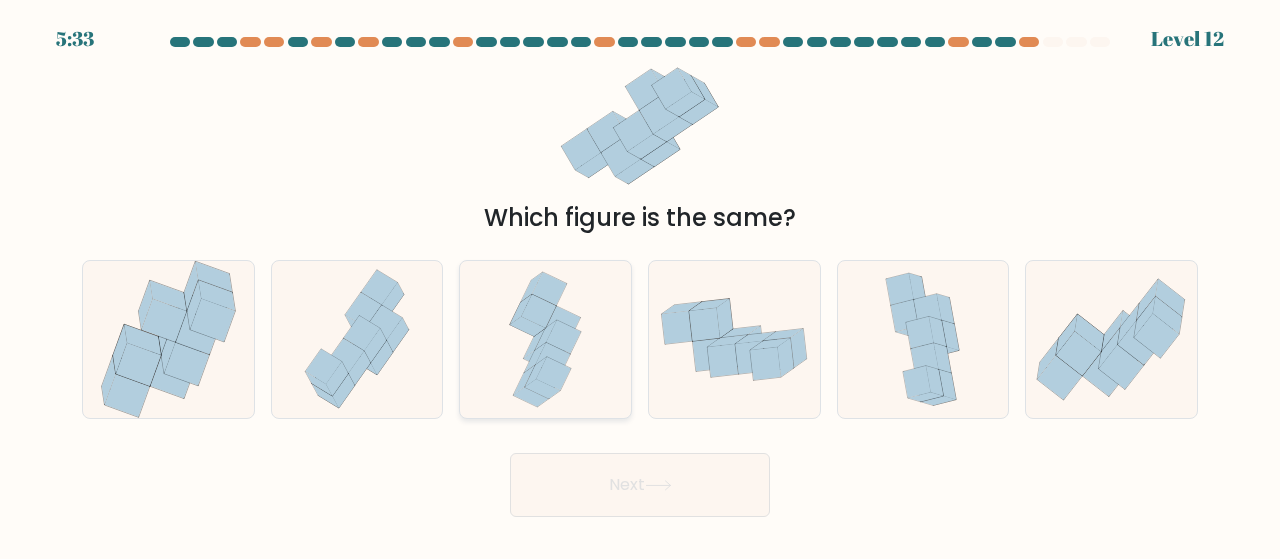 click 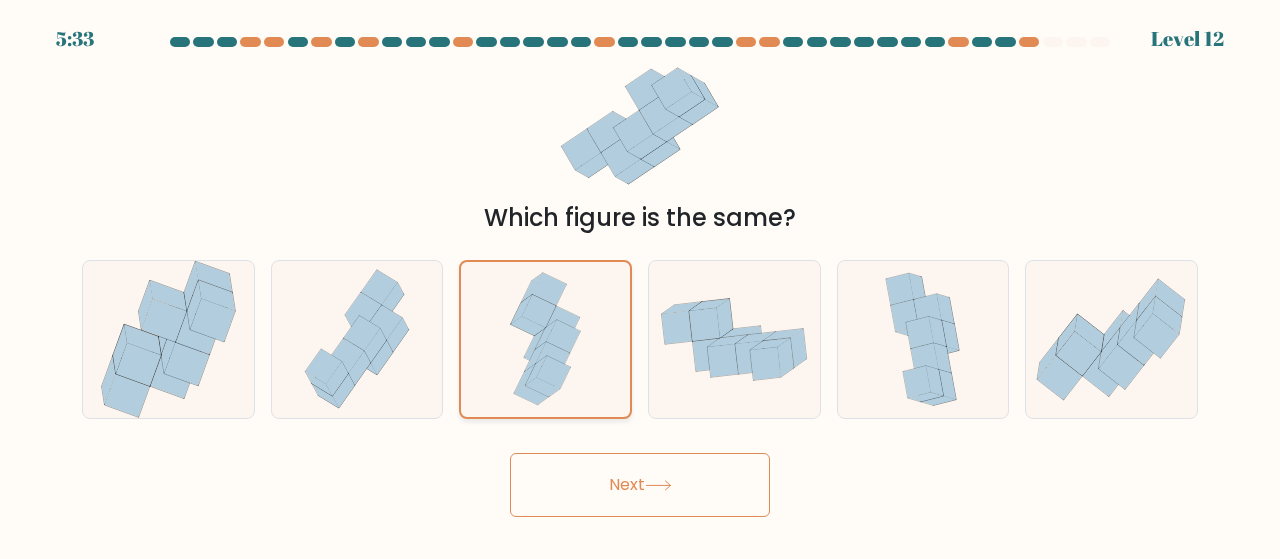 click 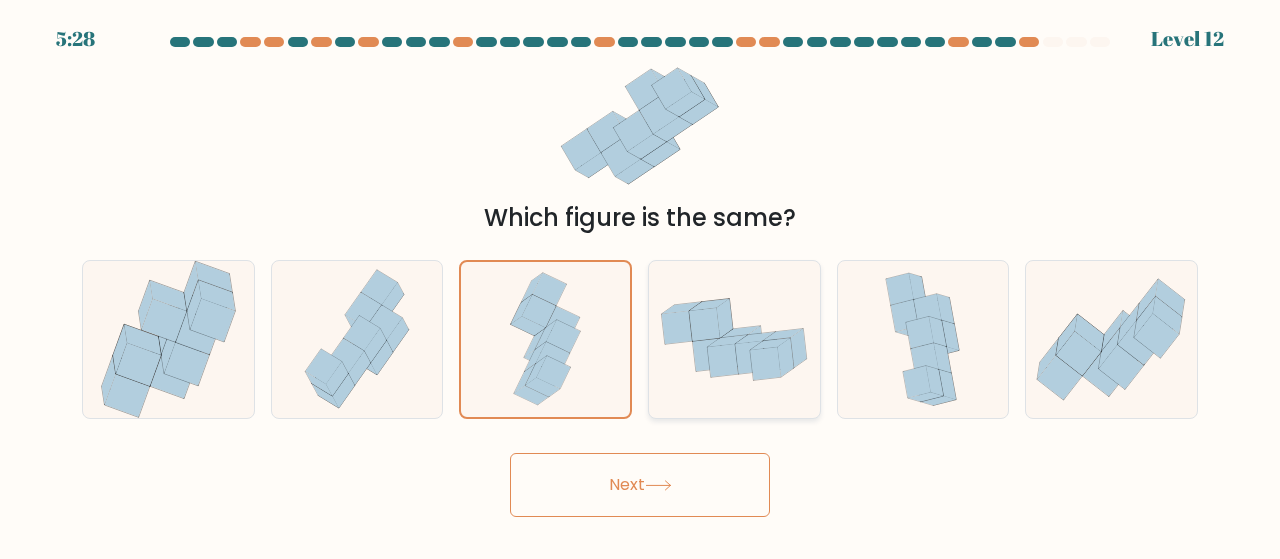 click 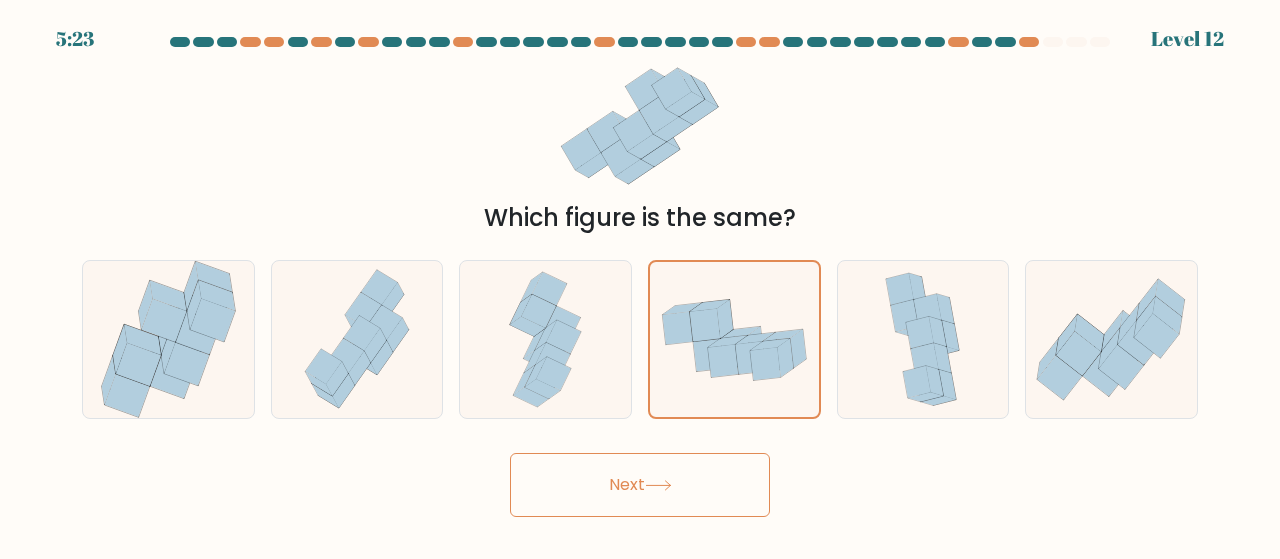 click on "Next" at bounding box center [640, 485] 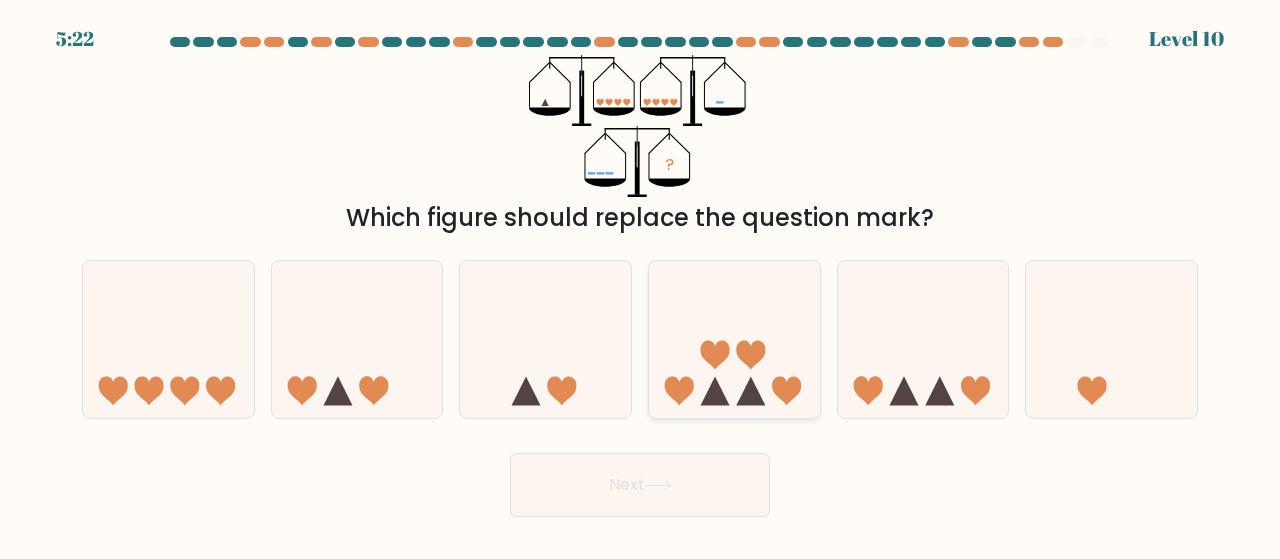 click 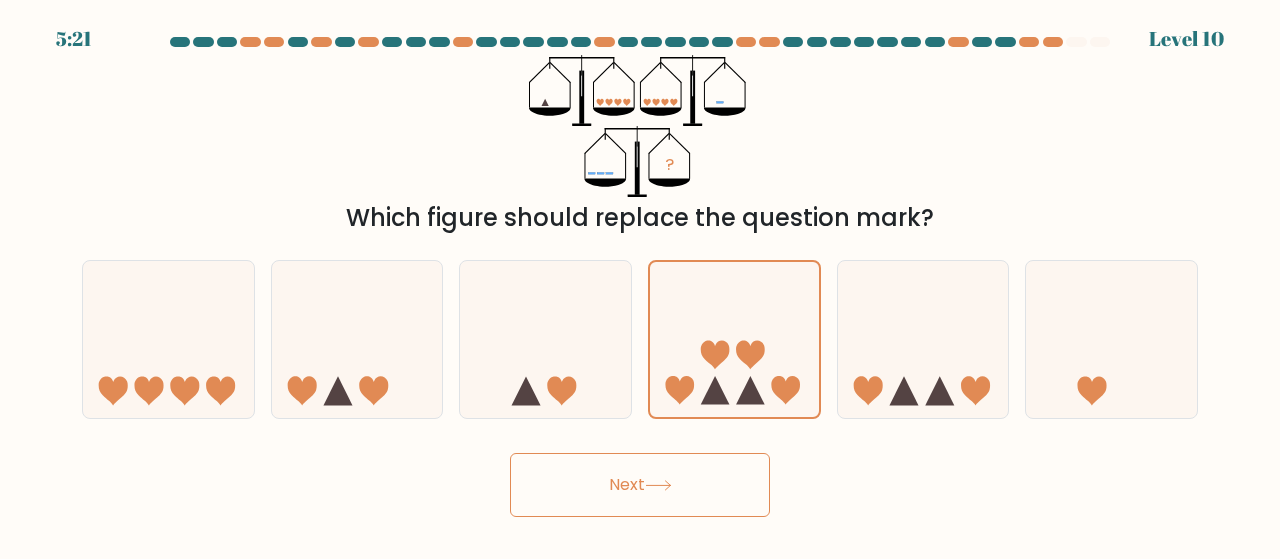 click on "Next" at bounding box center (640, 485) 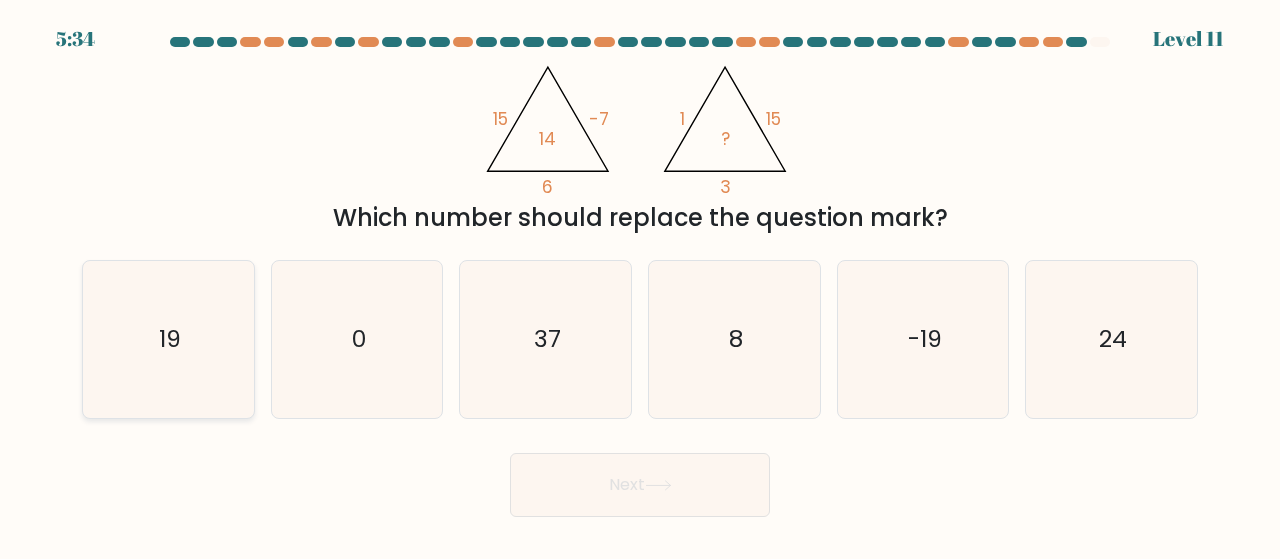 click on "19" 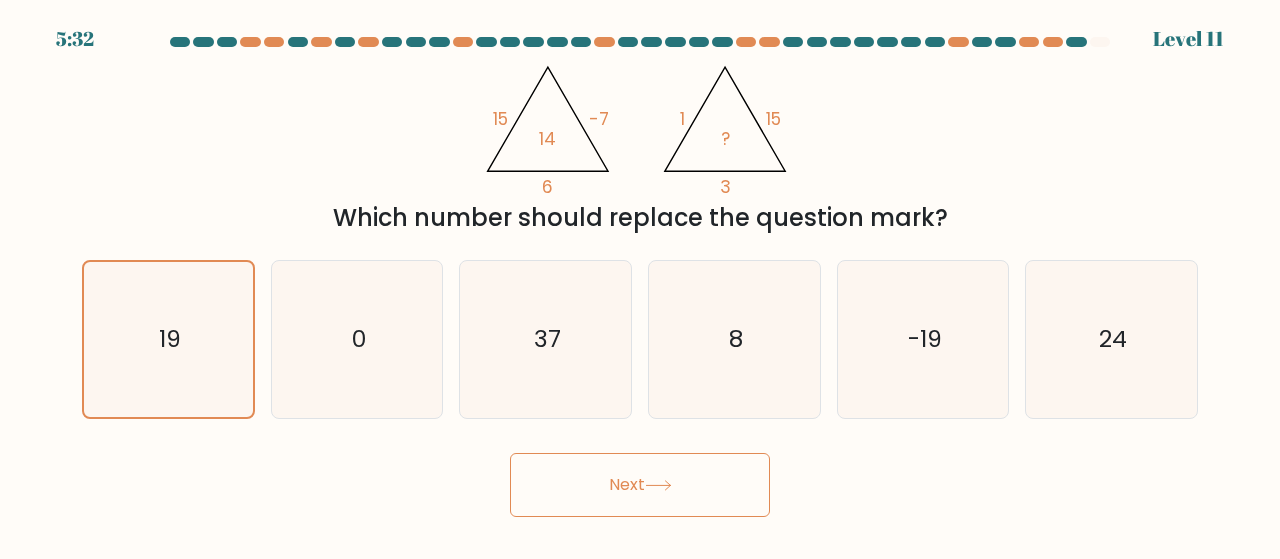 click on "Next" at bounding box center (640, 485) 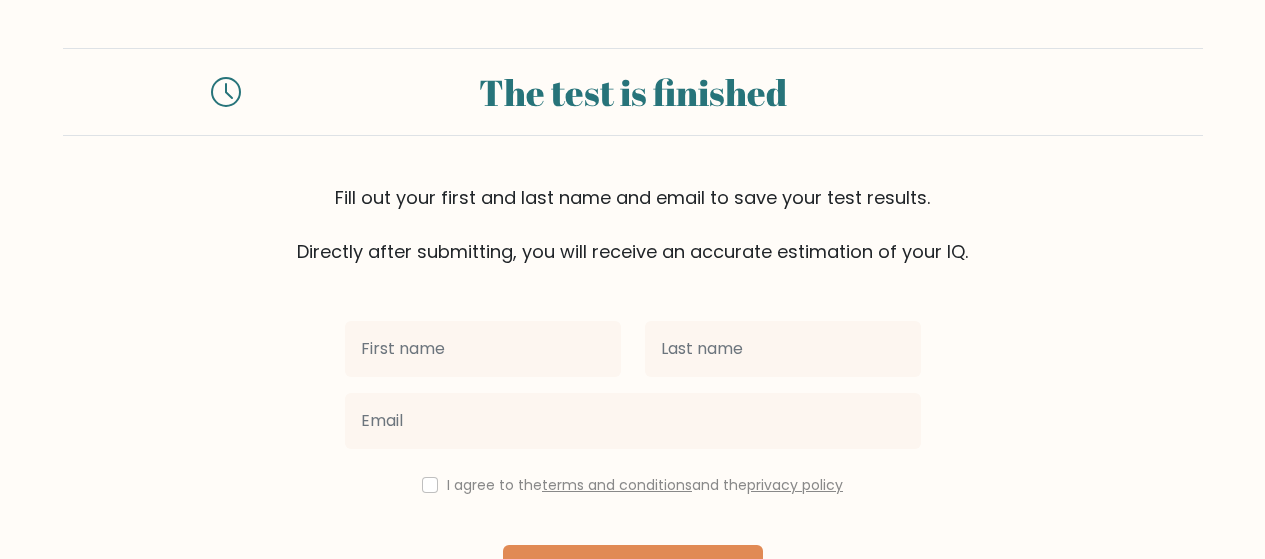 scroll, scrollTop: 0, scrollLeft: 0, axis: both 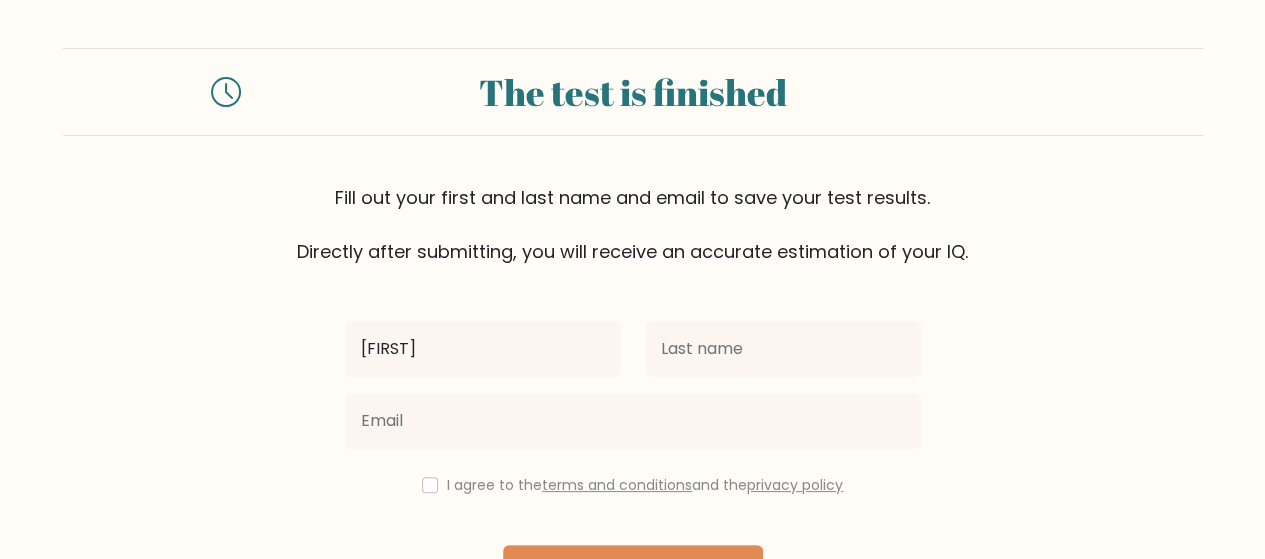 type on "[FIRST]" 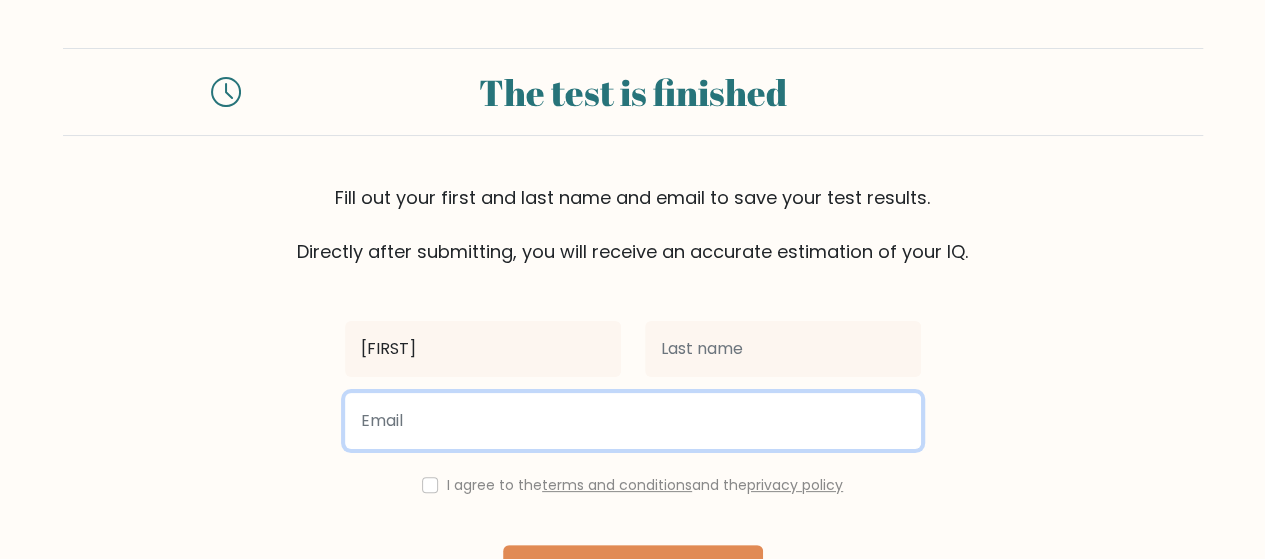 click at bounding box center [633, 421] 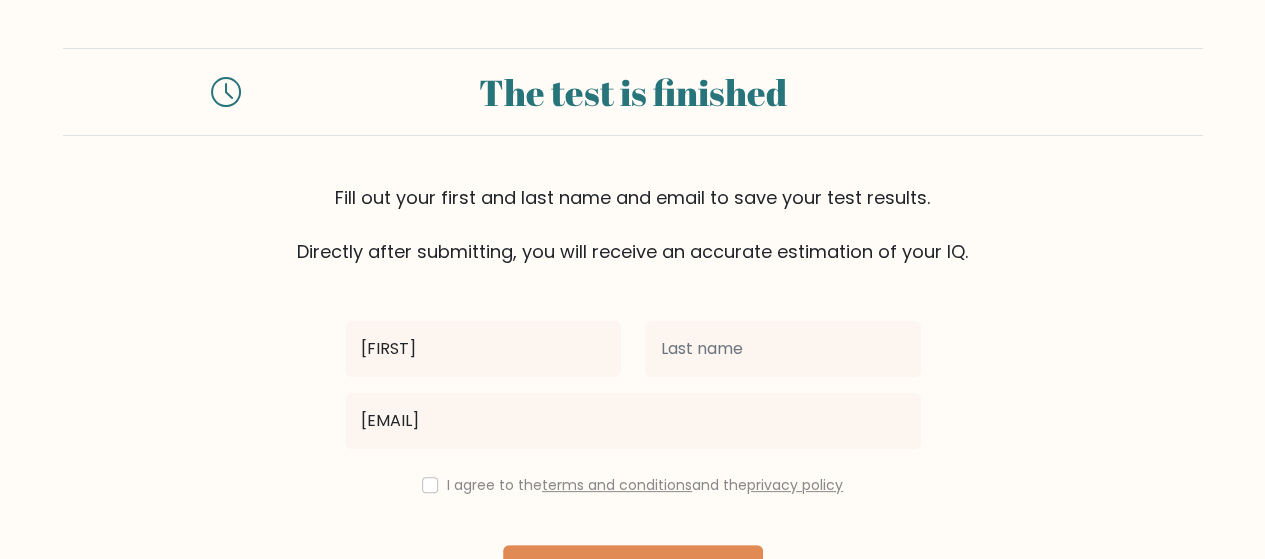 click on "I agree to the  terms and conditions  and the  privacy policy" at bounding box center [633, 485] 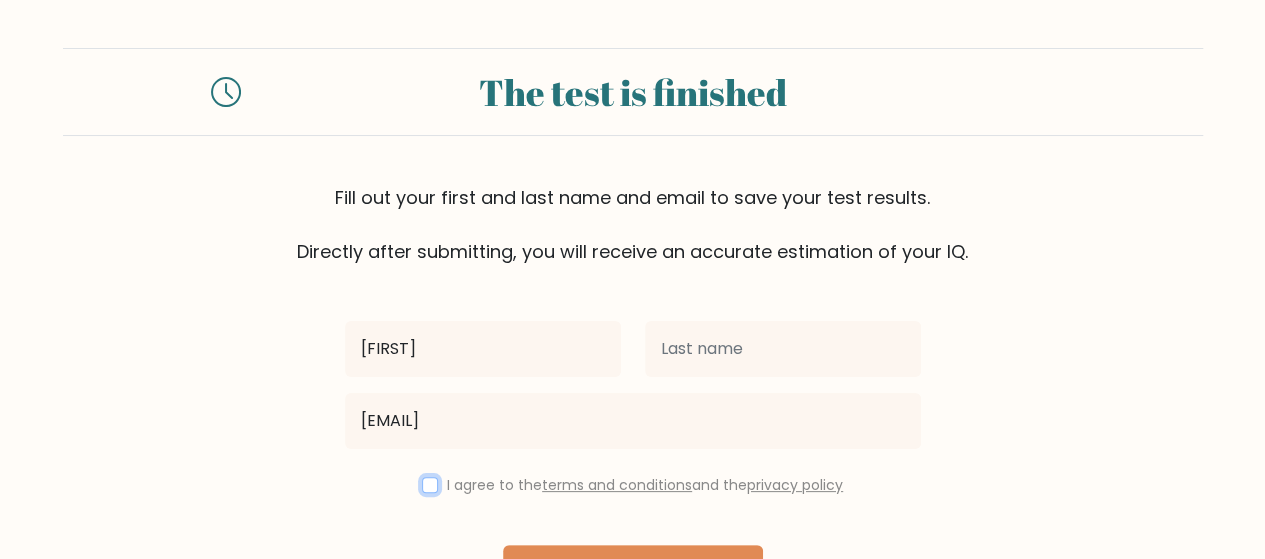 click at bounding box center (430, 485) 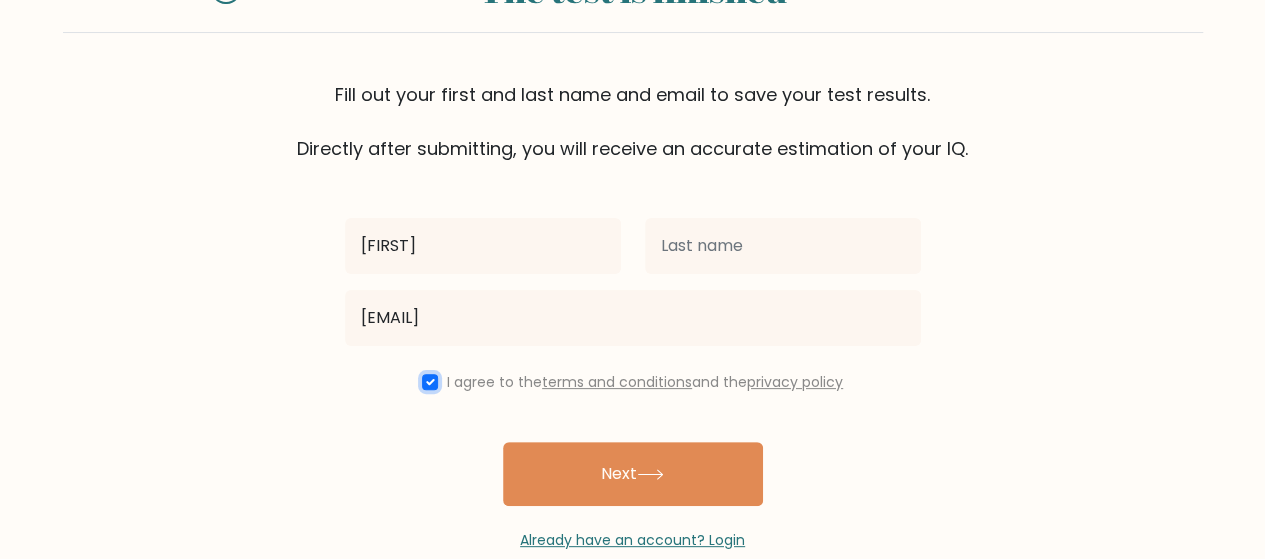 scroll, scrollTop: 120, scrollLeft: 0, axis: vertical 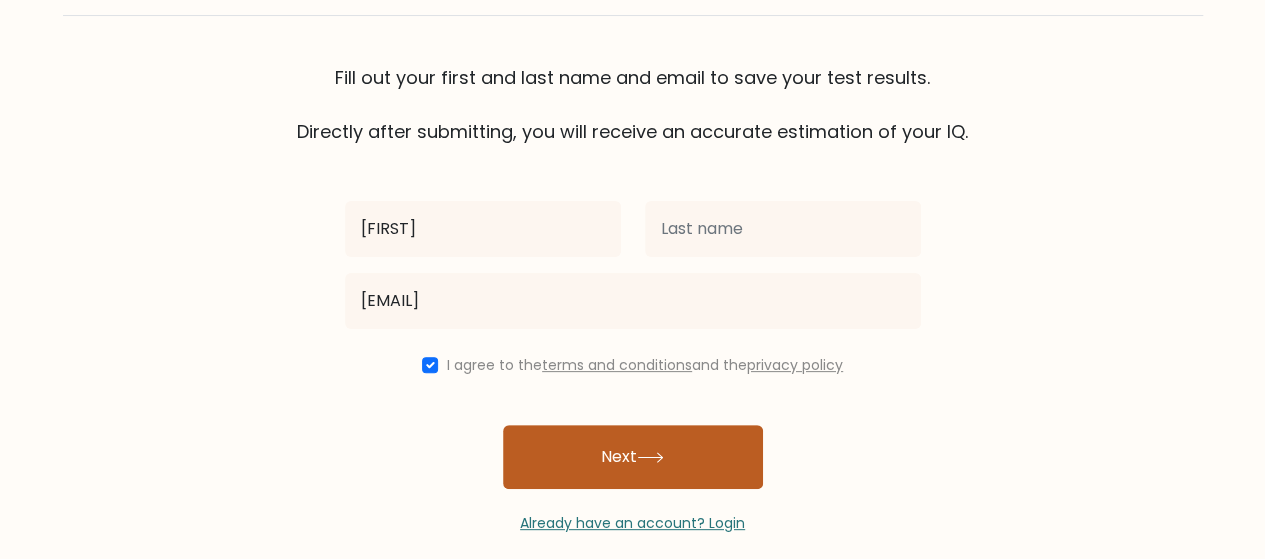 click on "Next" at bounding box center [633, 457] 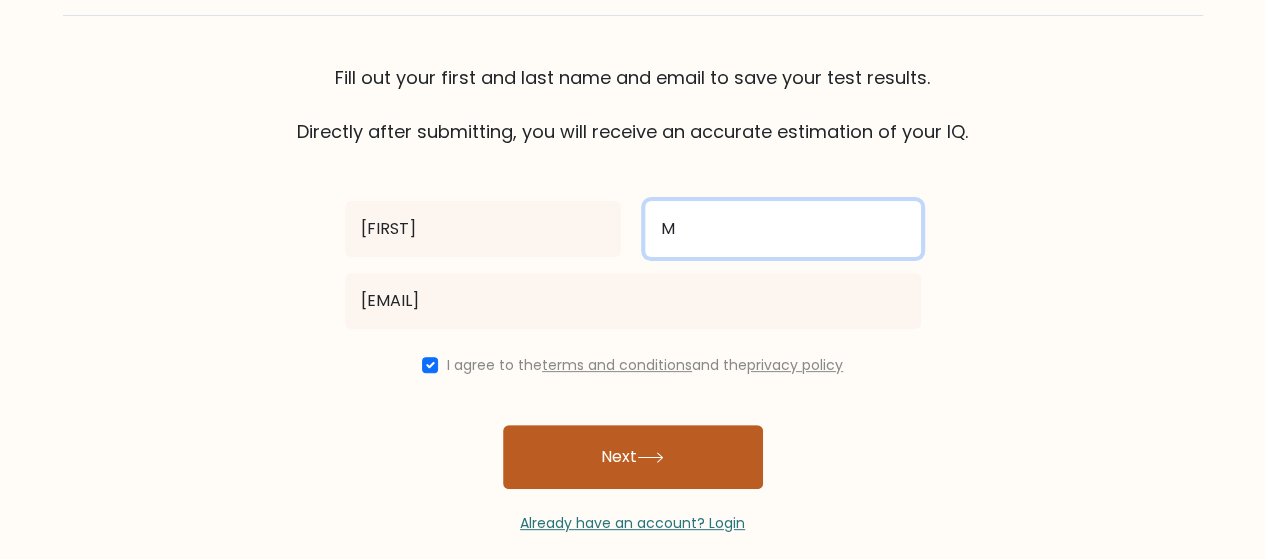 type on "M" 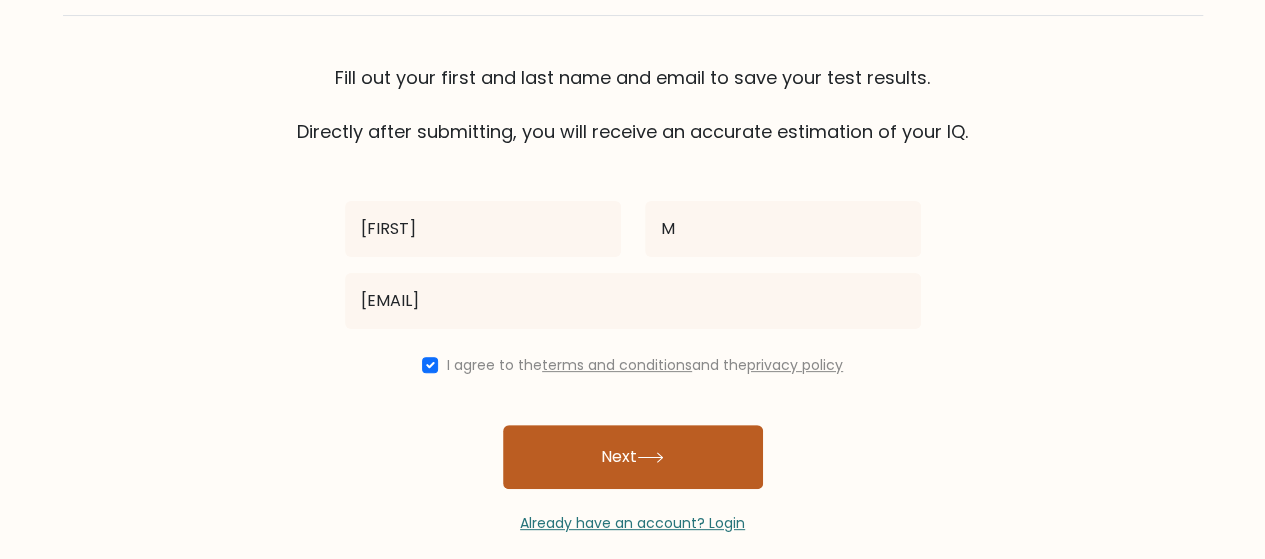click on "Next" at bounding box center (633, 457) 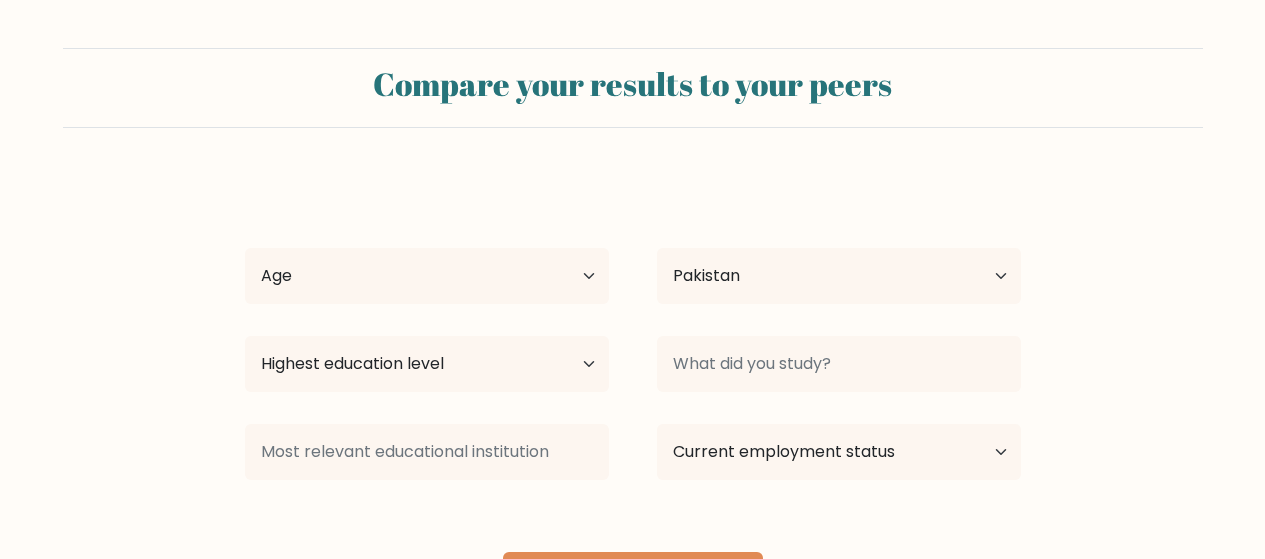 select on "PK" 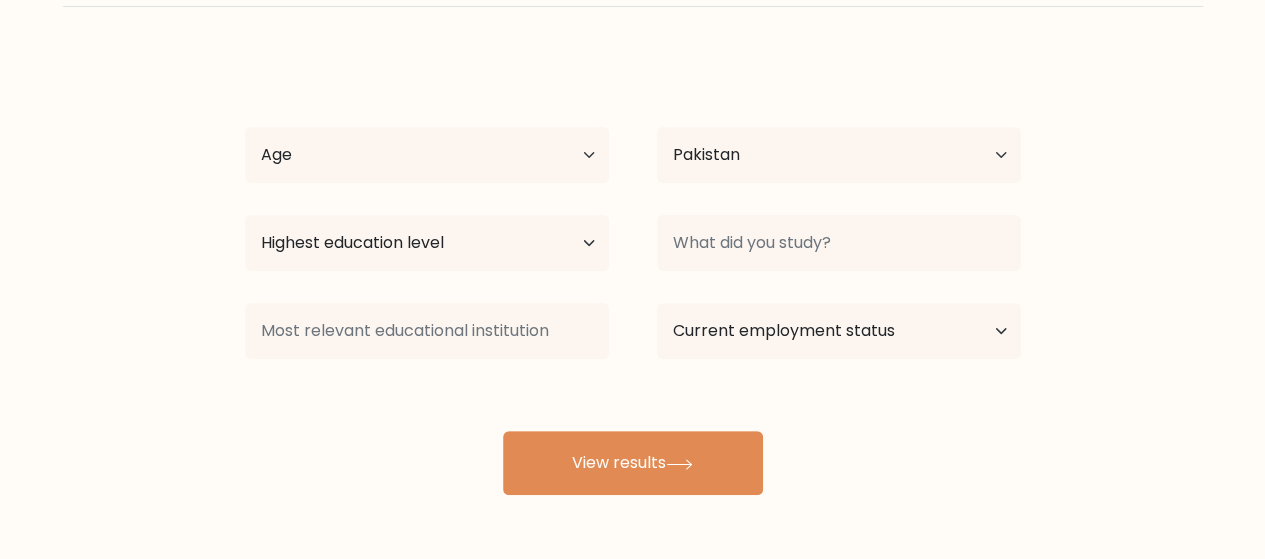 scroll, scrollTop: 118, scrollLeft: 0, axis: vertical 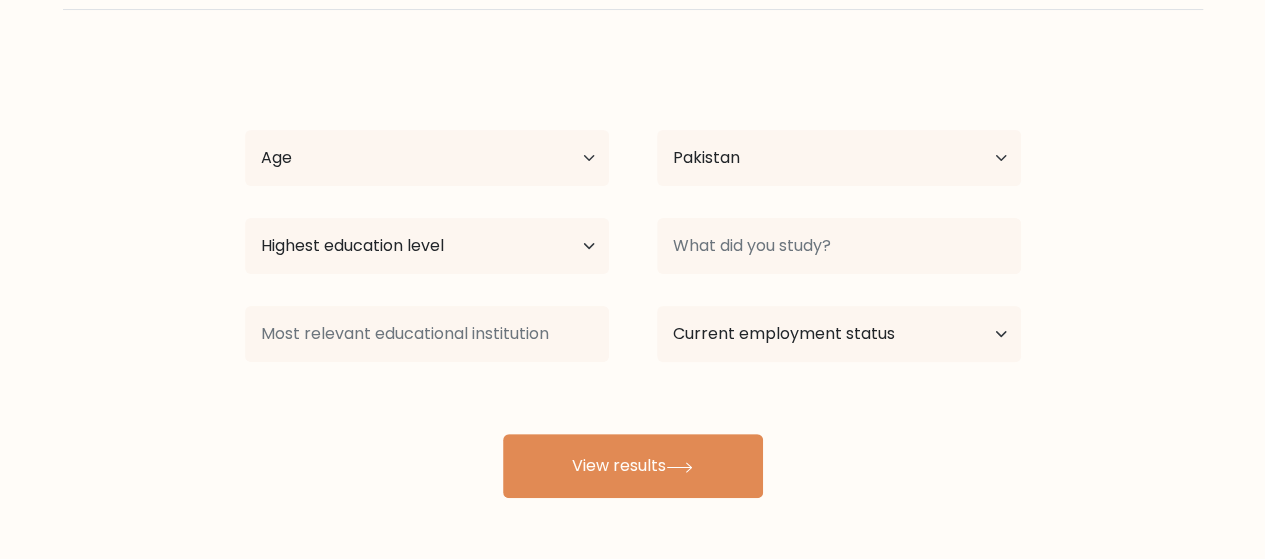 click on "View results" at bounding box center [633, 466] 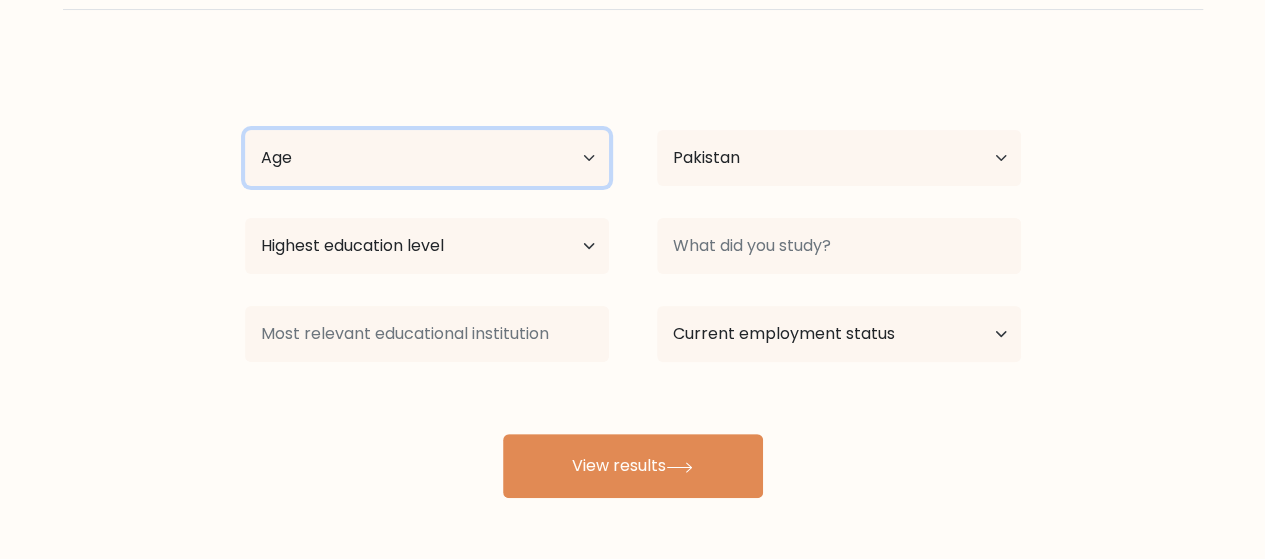 click on "Age
Under 18 years old
18-24 years old
25-34 years old
35-44 years old
45-54 years old
55-64 years old
65 years old and above" at bounding box center [427, 158] 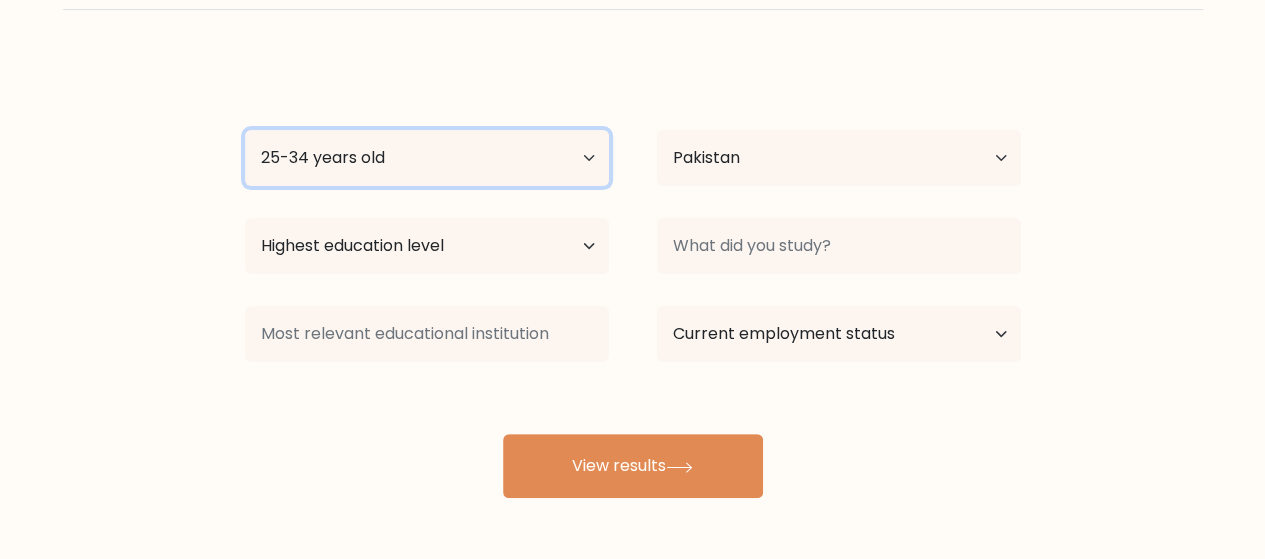 click on "Age
Under 18 years old
18-24 years old
25-34 years old
35-44 years old
45-54 years old
55-64 years old
65 years old and above" at bounding box center [427, 158] 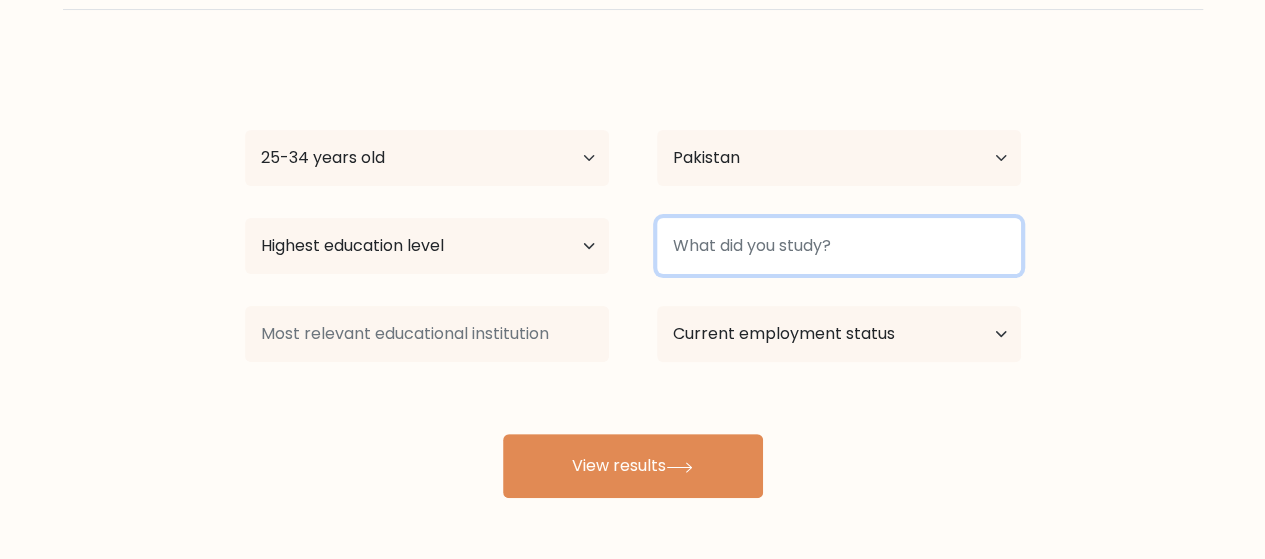 click at bounding box center (839, 246) 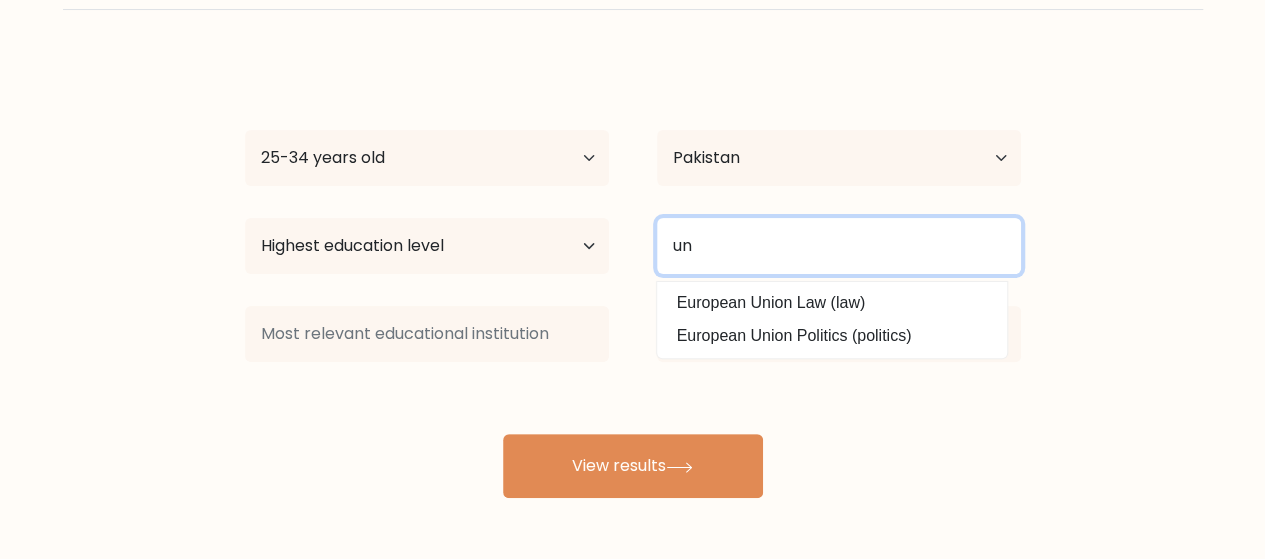 type on "u" 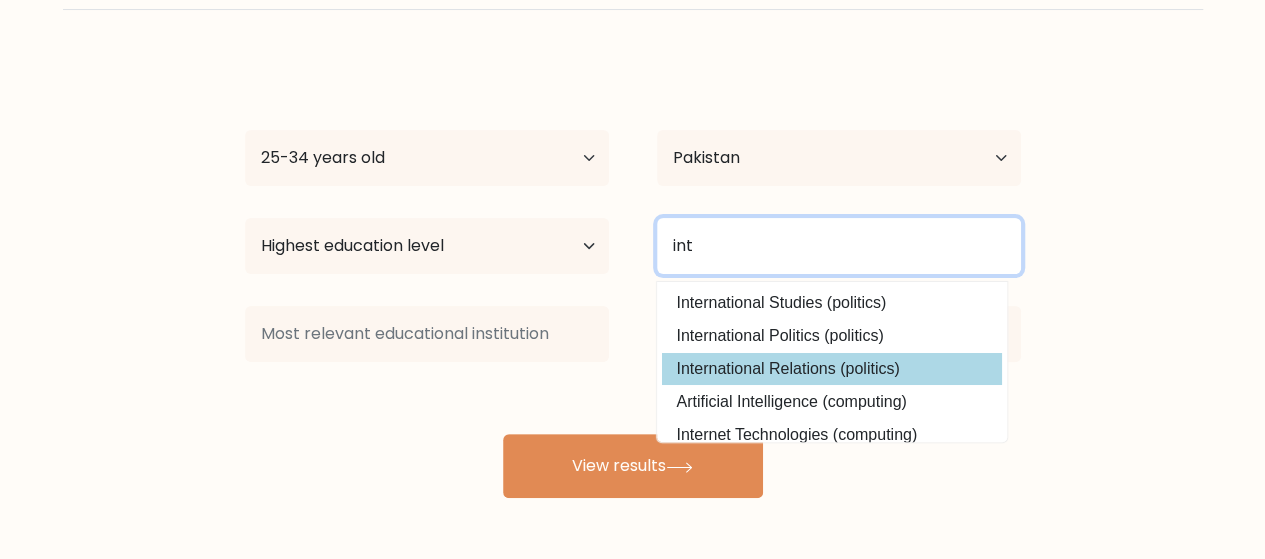 type on "int" 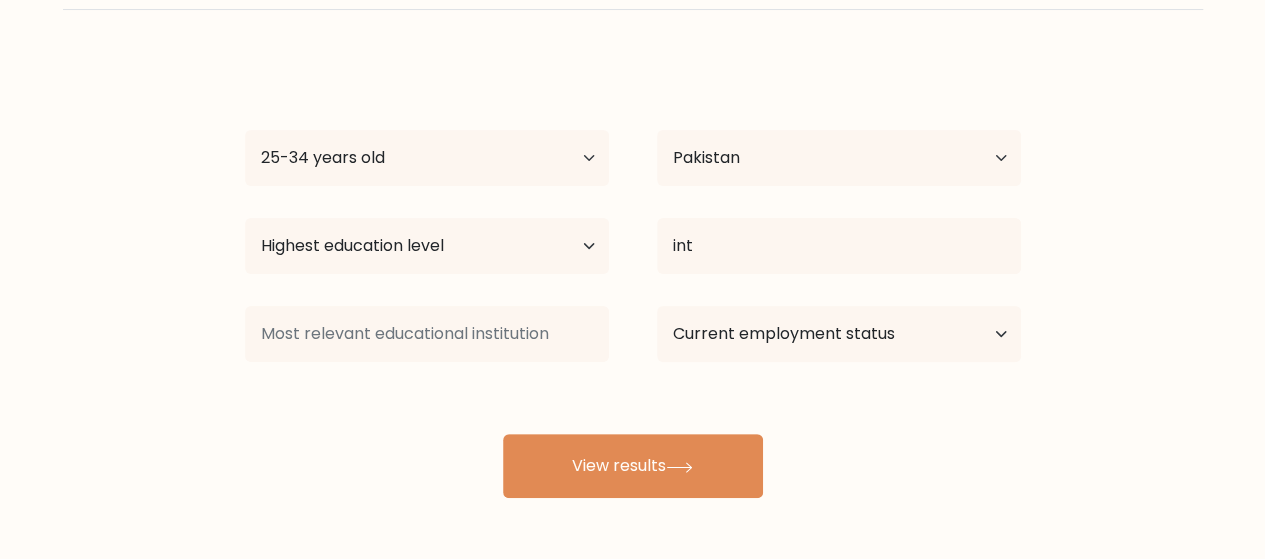 click on "Ali
M
Age
Under 18 years old
18-24 years old
25-34 years old
35-44 years old
45-54 years old
55-64 years old
65 years old and above
Country
Afghanistan
Albania
Algeria
American Samoa
Andorra
Angola
Anguilla
Antarctica
Antigua and Barbuda
Argentina
Armenia
Aruba
Australia
Austria
Azerbaijan
Bahamas
Bahrain
Bangladesh
Barbados
Belarus
Belgium
Belize
Benin
Bermuda
Bhutan
Bolivia
Bonaire, Sint Eustatius and Saba
Bosnia and Herzegovina
Botswana
Bouvet Island
Brazil
Brunei" at bounding box center (633, 278) 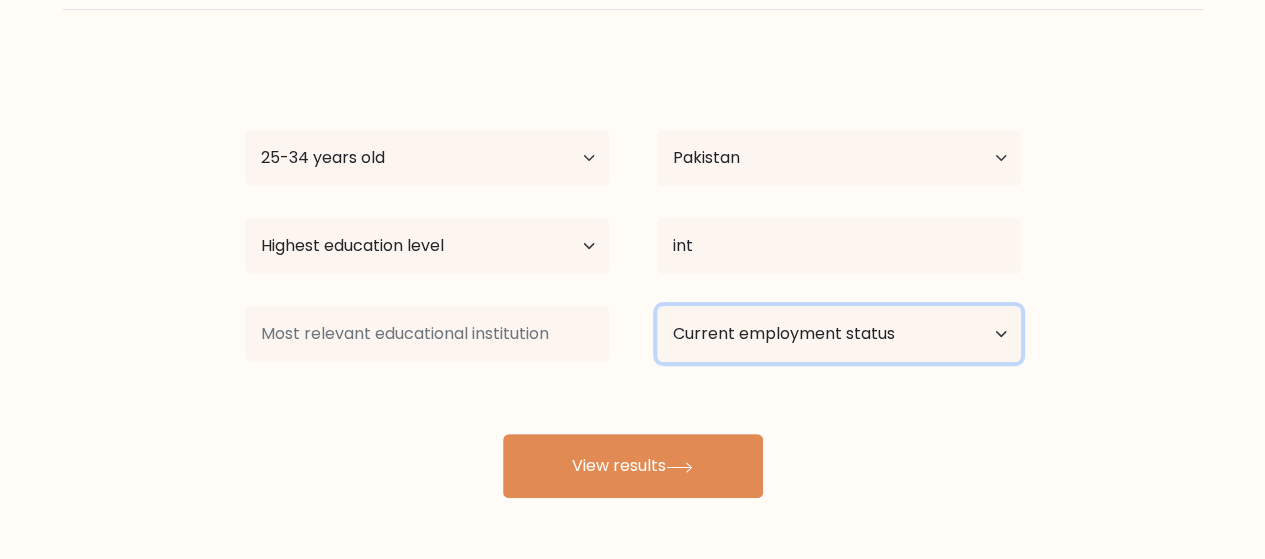 click on "Current employment status
Employed
Student
Retired
Other / prefer not to answer" at bounding box center [839, 334] 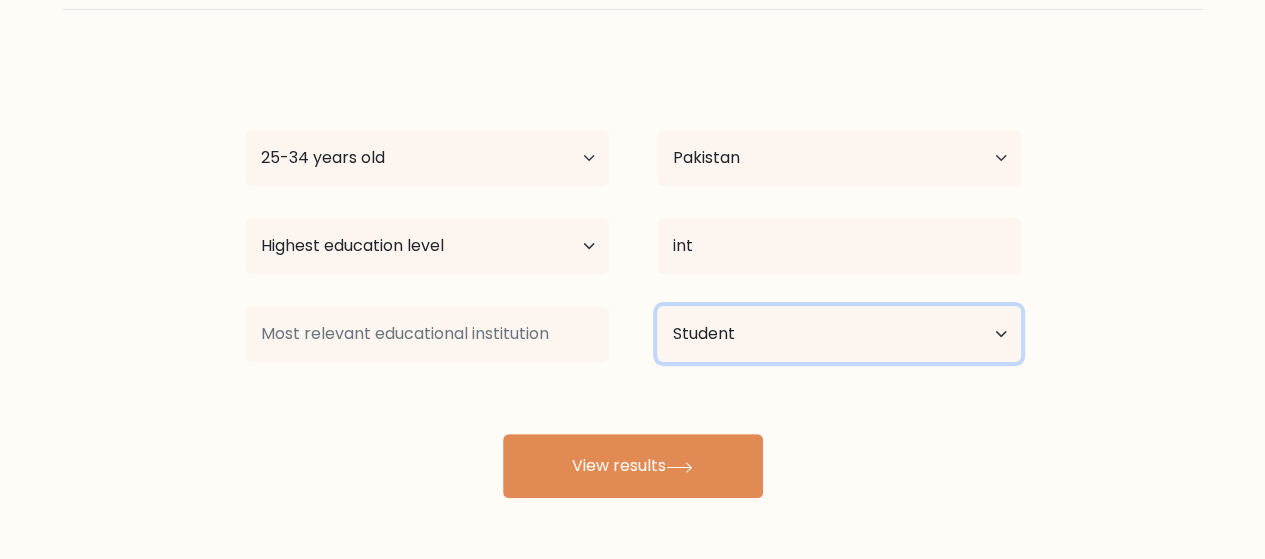 click on "Current employment status
Employed
Student
Retired
Other / prefer not to answer" at bounding box center (839, 334) 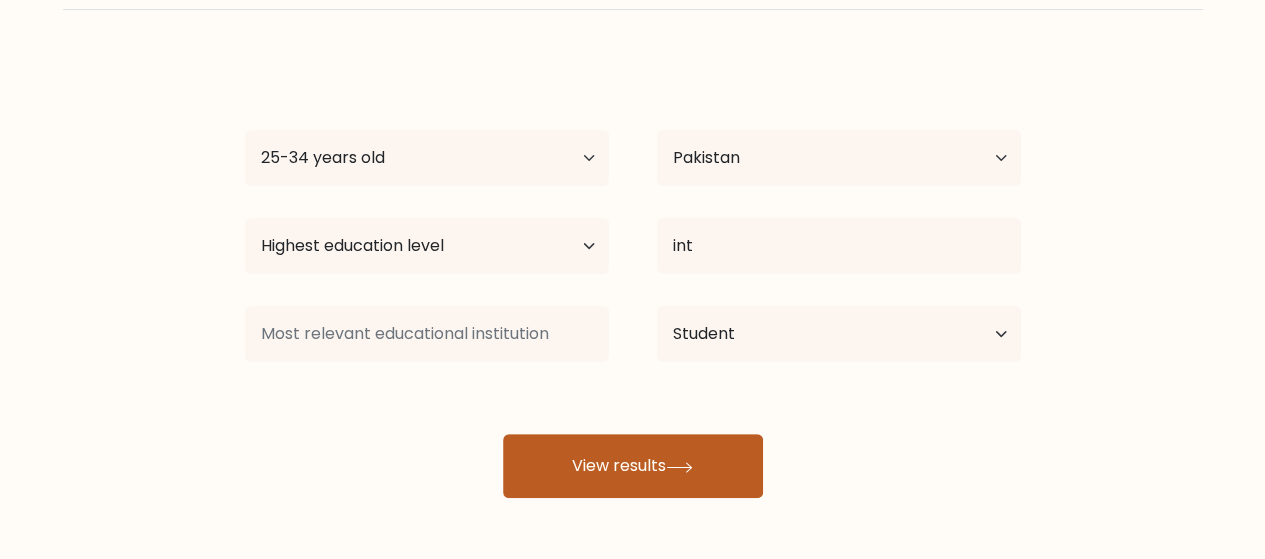 click on "View results" at bounding box center [633, 466] 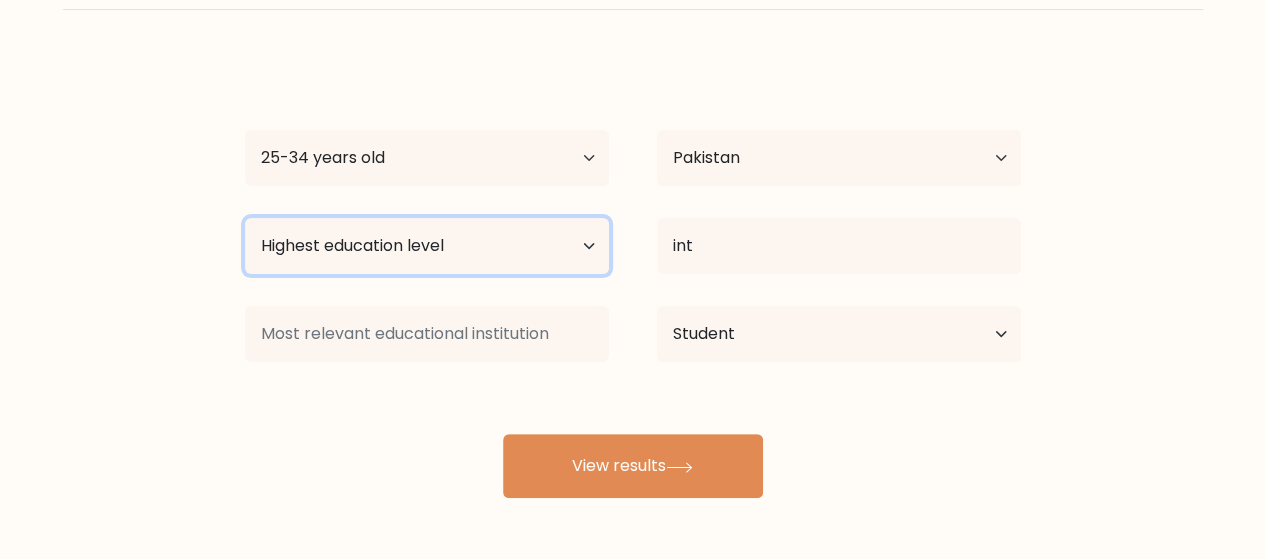 click on "Highest education level
No schooling
Primary
Lower Secondary
Upper Secondary
Occupation Specific
Bachelor's degree
Master's degree
Doctoral degree" at bounding box center (427, 246) 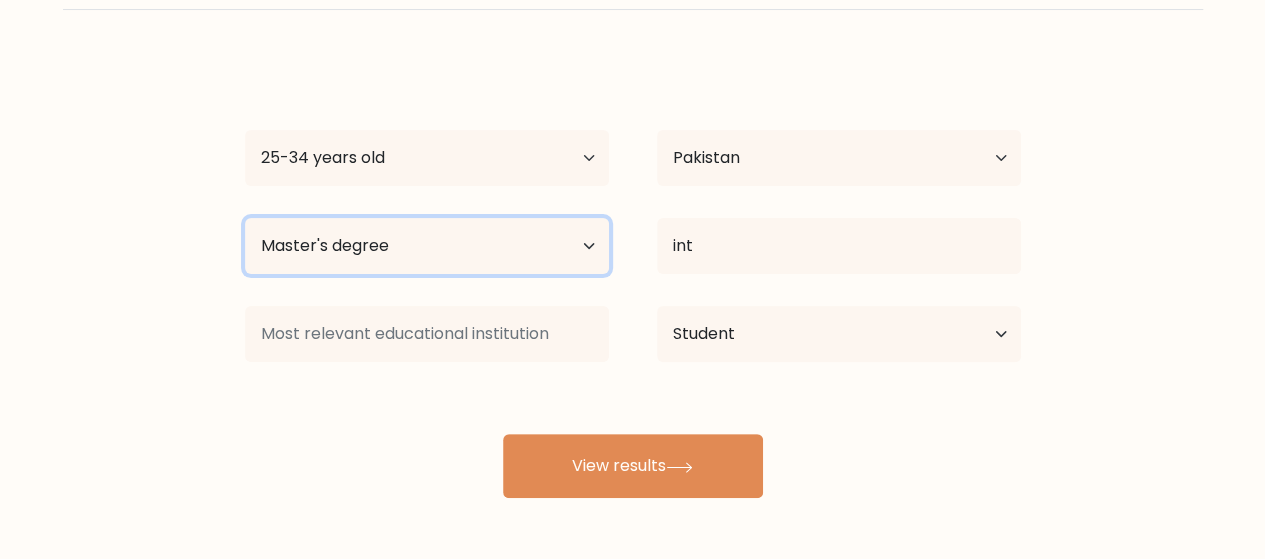 click on "Highest education level
No schooling
Primary
Lower Secondary
Upper Secondary
Occupation Specific
Bachelor's degree
Master's degree
Doctoral degree" at bounding box center (427, 246) 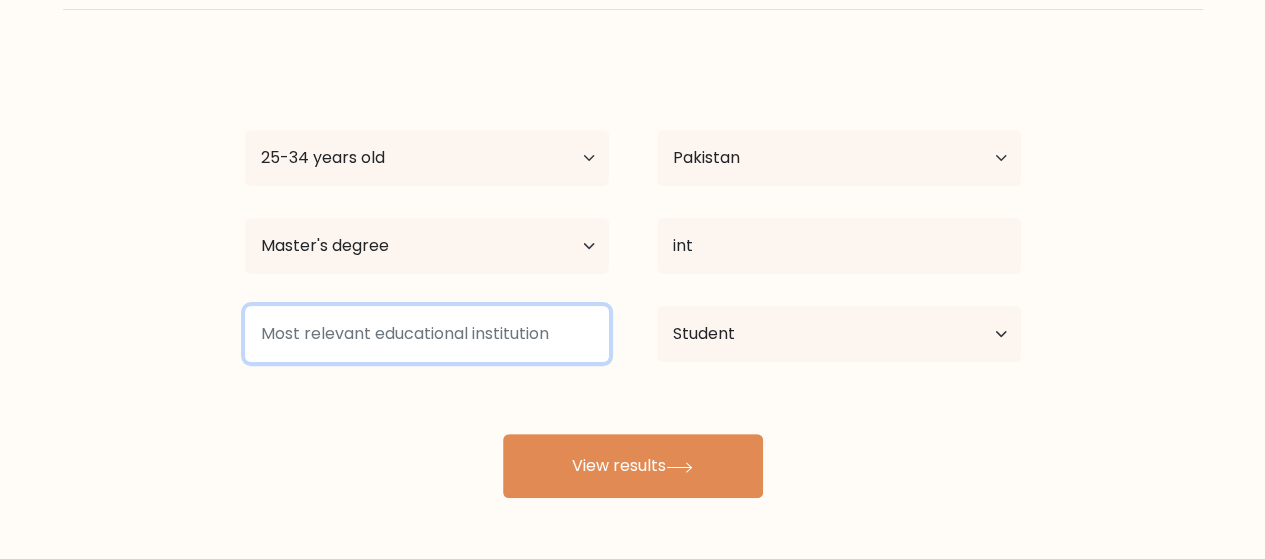 click at bounding box center (427, 334) 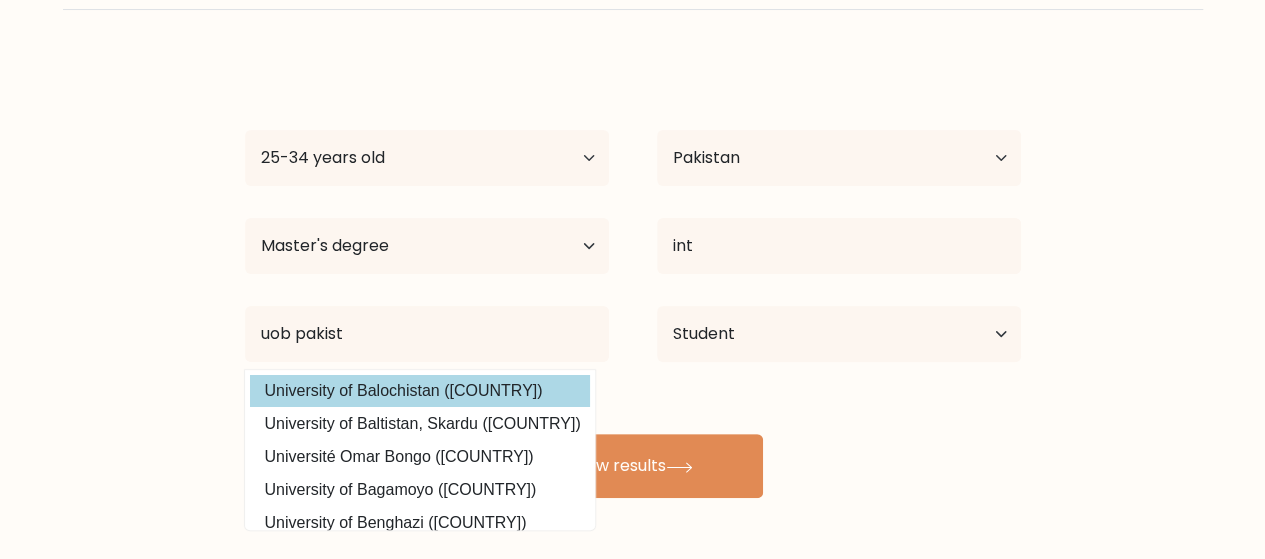 click on "Ali
M
Age
Under 18 years old
18-24 years old
25-34 years old
35-44 years old
45-54 years old
55-64 years old
65 years old and above
Country
Afghanistan
Albania
Algeria
American Samoa
Andorra
Angola
Anguilla
Antarctica
Antigua and Barbuda
Argentina
Armenia
Aruba
Australia
Austria
Azerbaijan
Bahamas
Bahrain
Bangladesh
Barbados
Belarus
Belgium
Belize
Benin
Bermuda
Bhutan
Bolivia
Bonaire, Sint Eustatius and Saba
Bosnia and Herzegovina
Botswana
Bouvet Island
Brazil
Brunei" at bounding box center (633, 278) 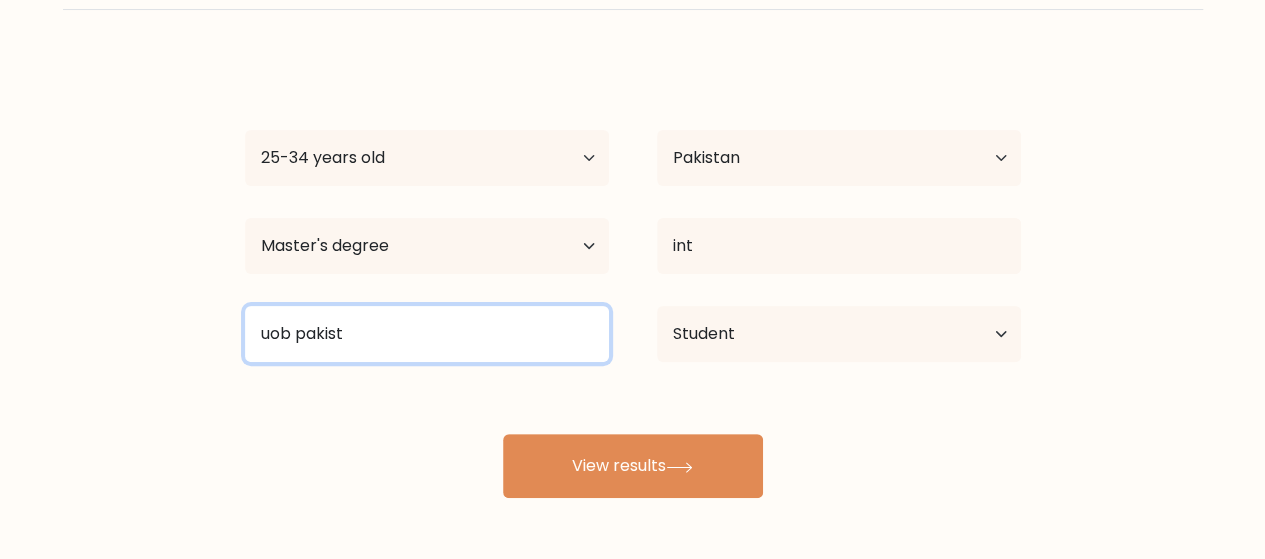 click on "uob pakist" at bounding box center [427, 334] 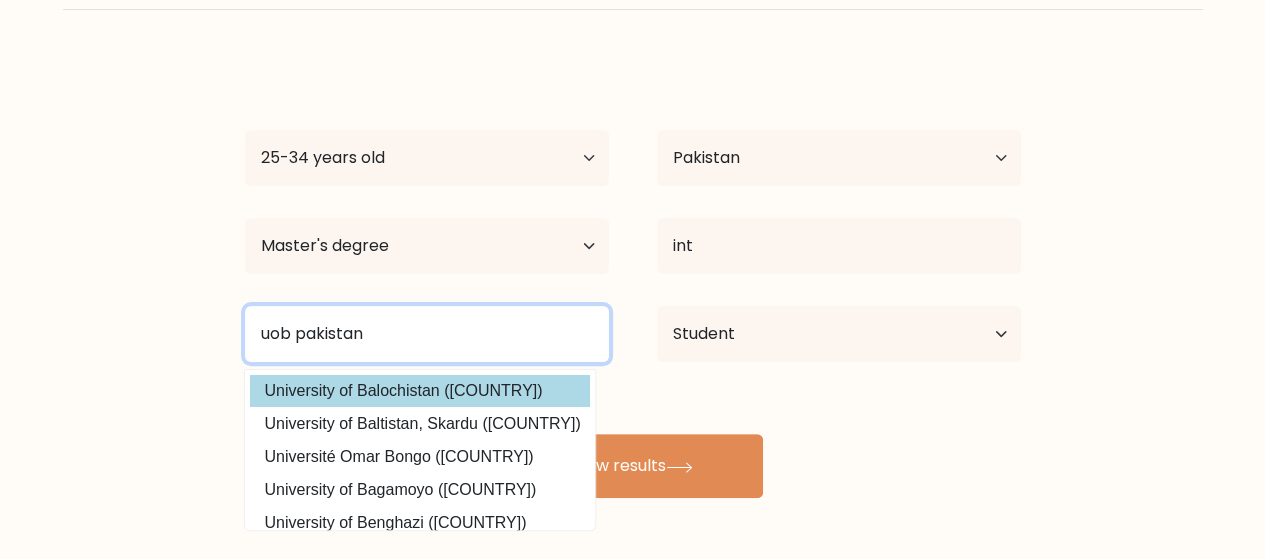 type on "uob pakistan" 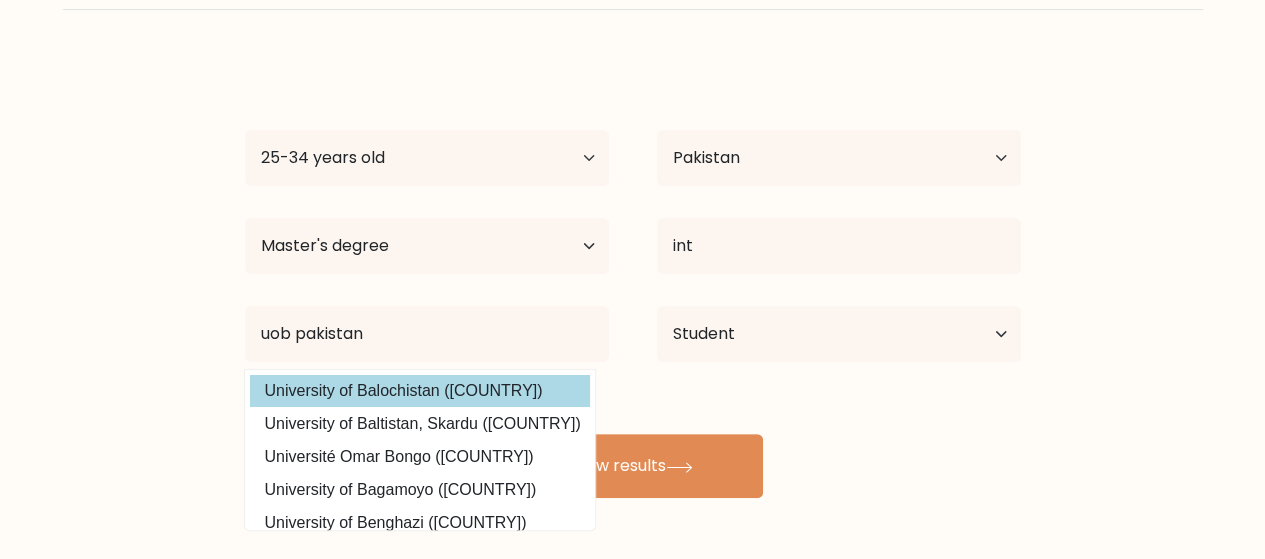 click on "Ali
M
Age
Under 18 years old
18-24 years old
25-34 years old
35-44 years old
45-54 years old
55-64 years old
65 years old and above
Country
Afghanistan
Albania
Algeria
American Samoa
Andorra
Angola
Anguilla
Antarctica
Antigua and Barbuda
Argentina
Armenia
Aruba
Australia
Austria
Azerbaijan
Bahamas
Bahrain
Bangladesh
Barbados
Belarus
Belgium
Belize
Benin
Bermuda
Bhutan
Bolivia
Bonaire, Sint Eustatius and Saba
Bosnia and Herzegovina
Botswana
Bouvet Island
Brazil
Brunei" at bounding box center (633, 278) 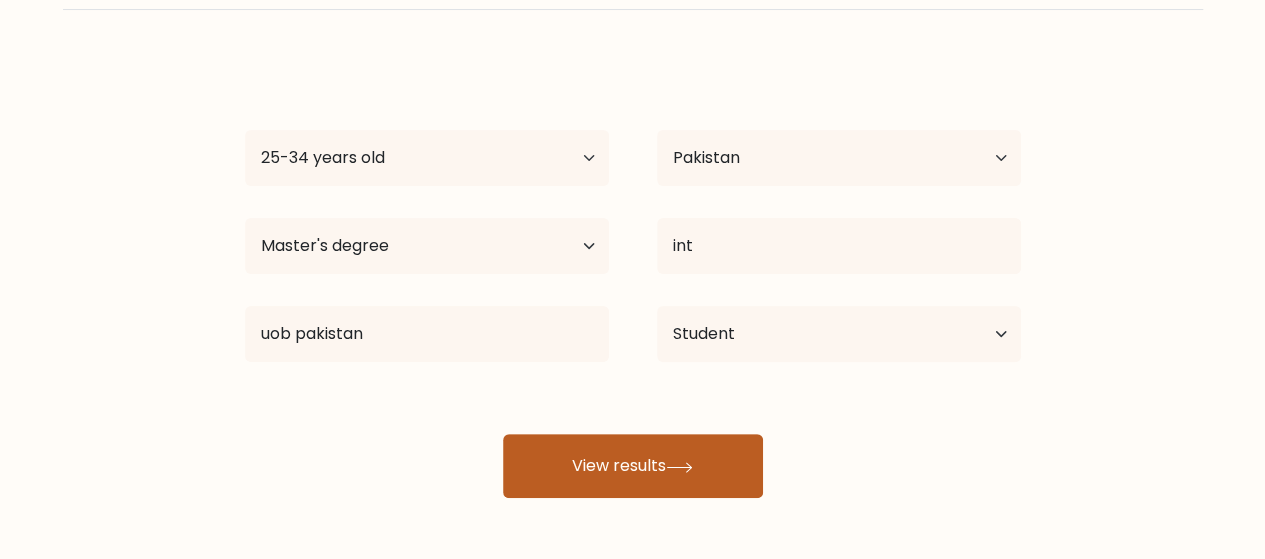click on "View results" at bounding box center (633, 466) 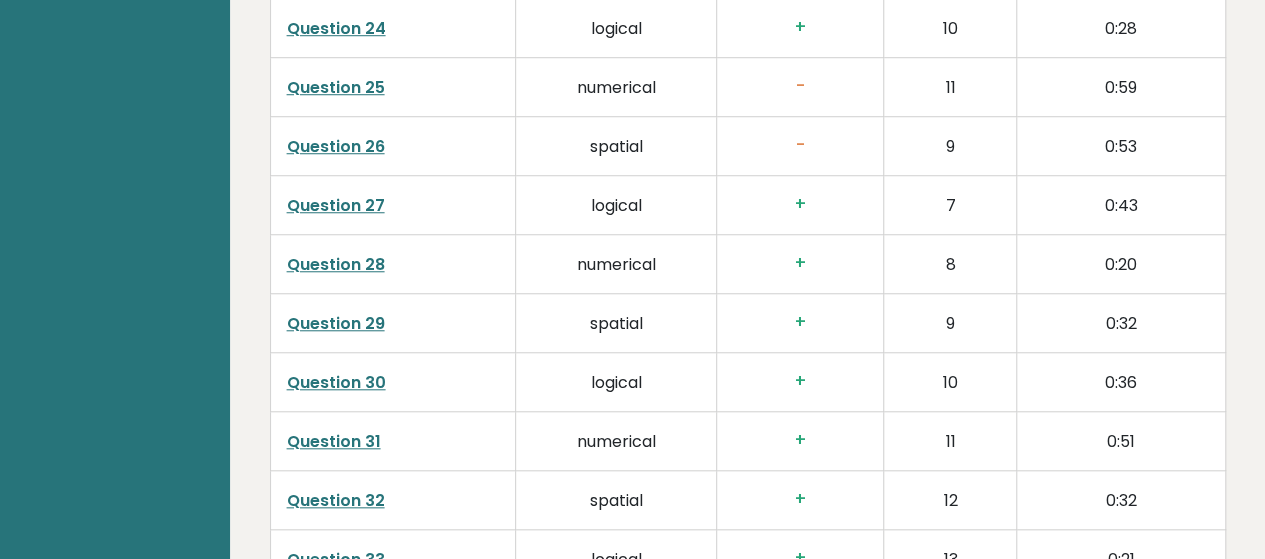scroll, scrollTop: 4600, scrollLeft: 0, axis: vertical 